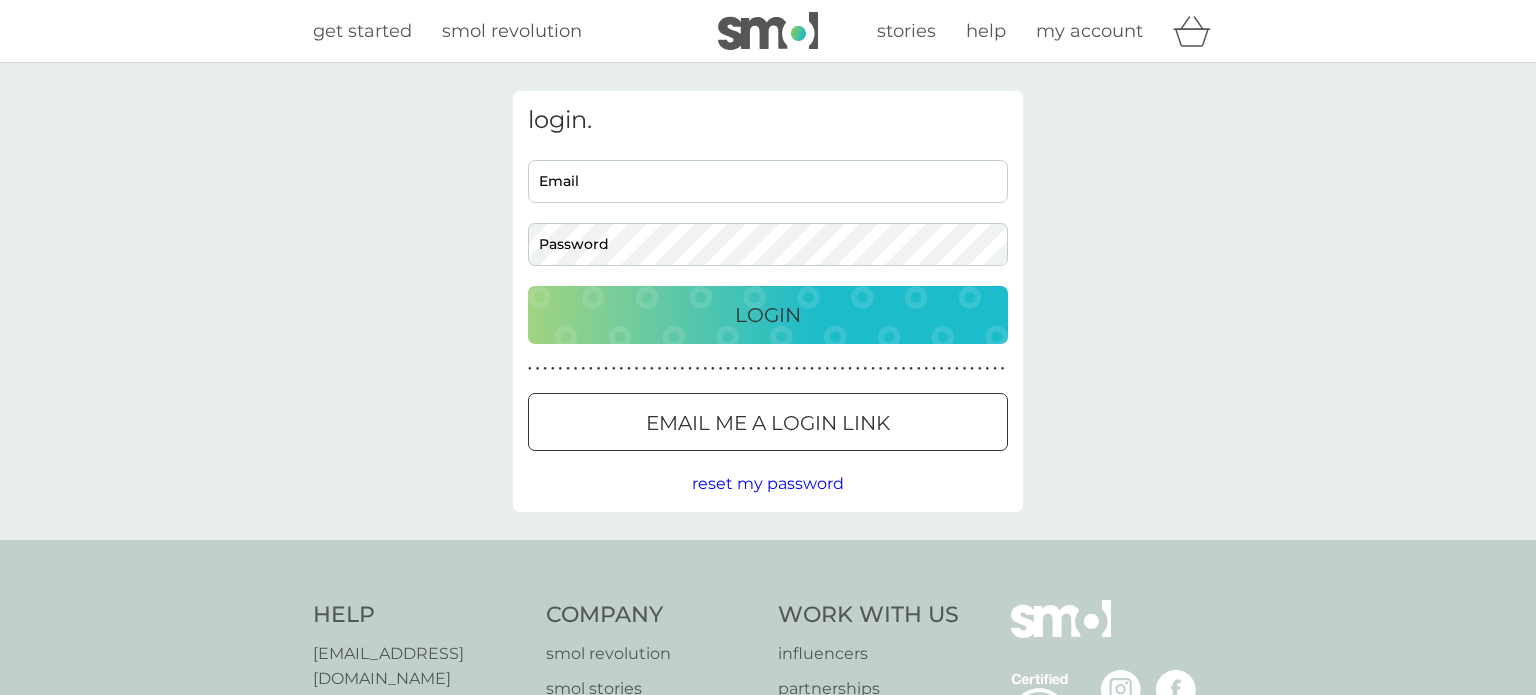 scroll, scrollTop: 0, scrollLeft: 0, axis: both 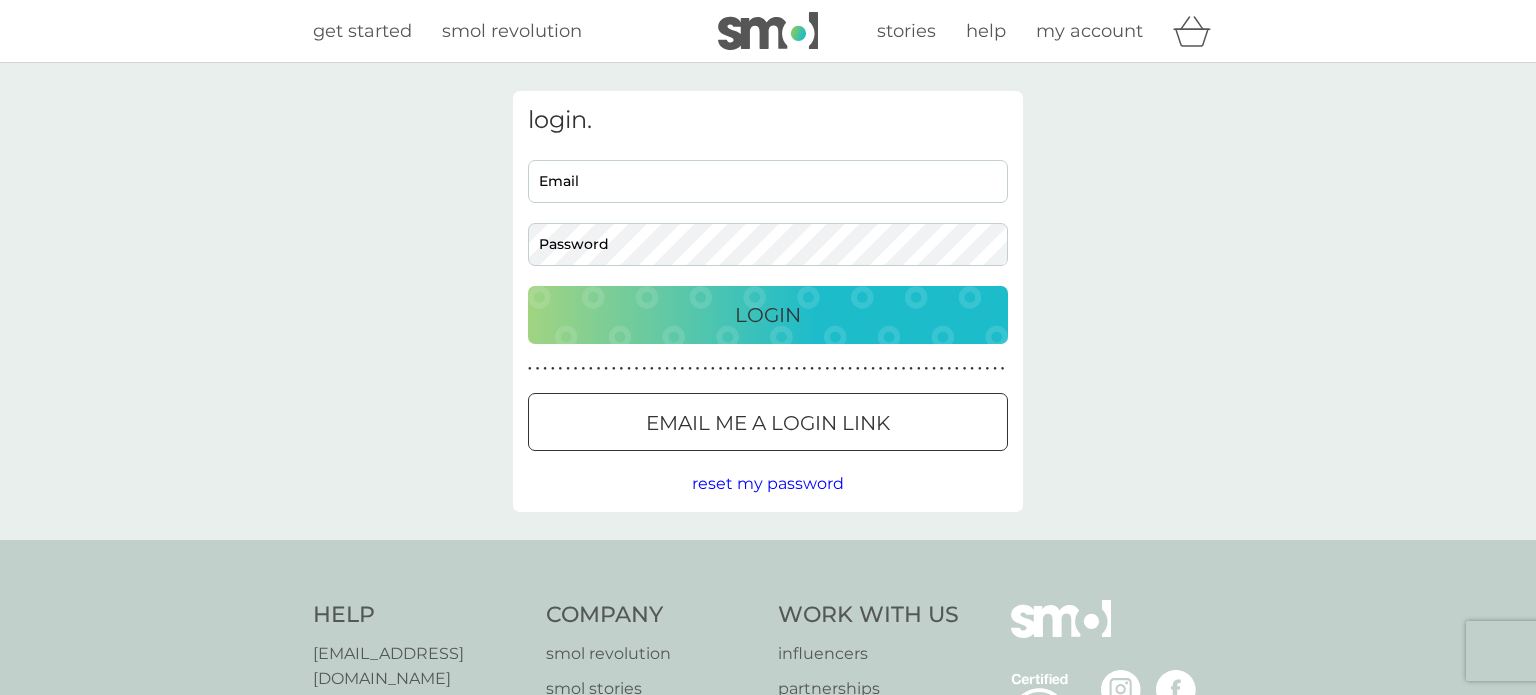 click on "Email" at bounding box center [768, 181] 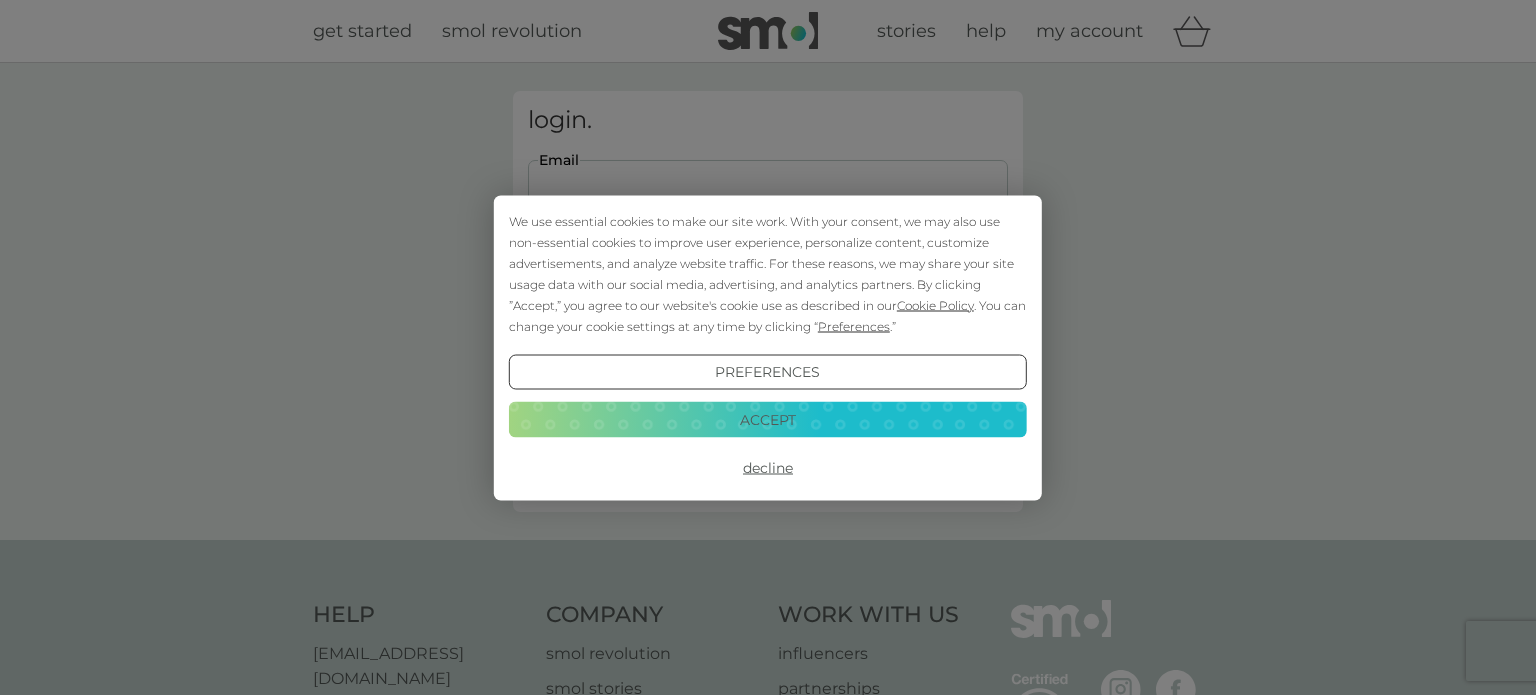 scroll, scrollTop: 0, scrollLeft: 0, axis: both 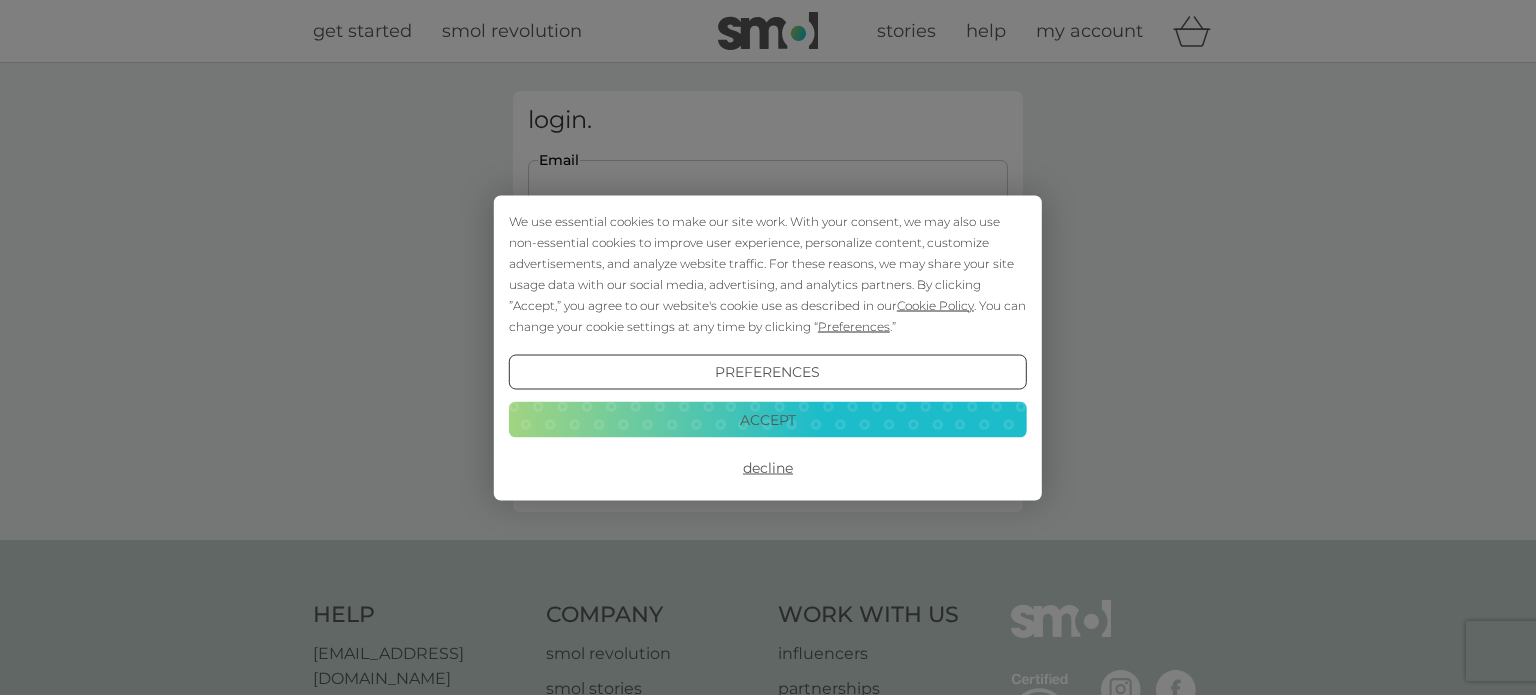 click on "Accept" at bounding box center (768, 420) 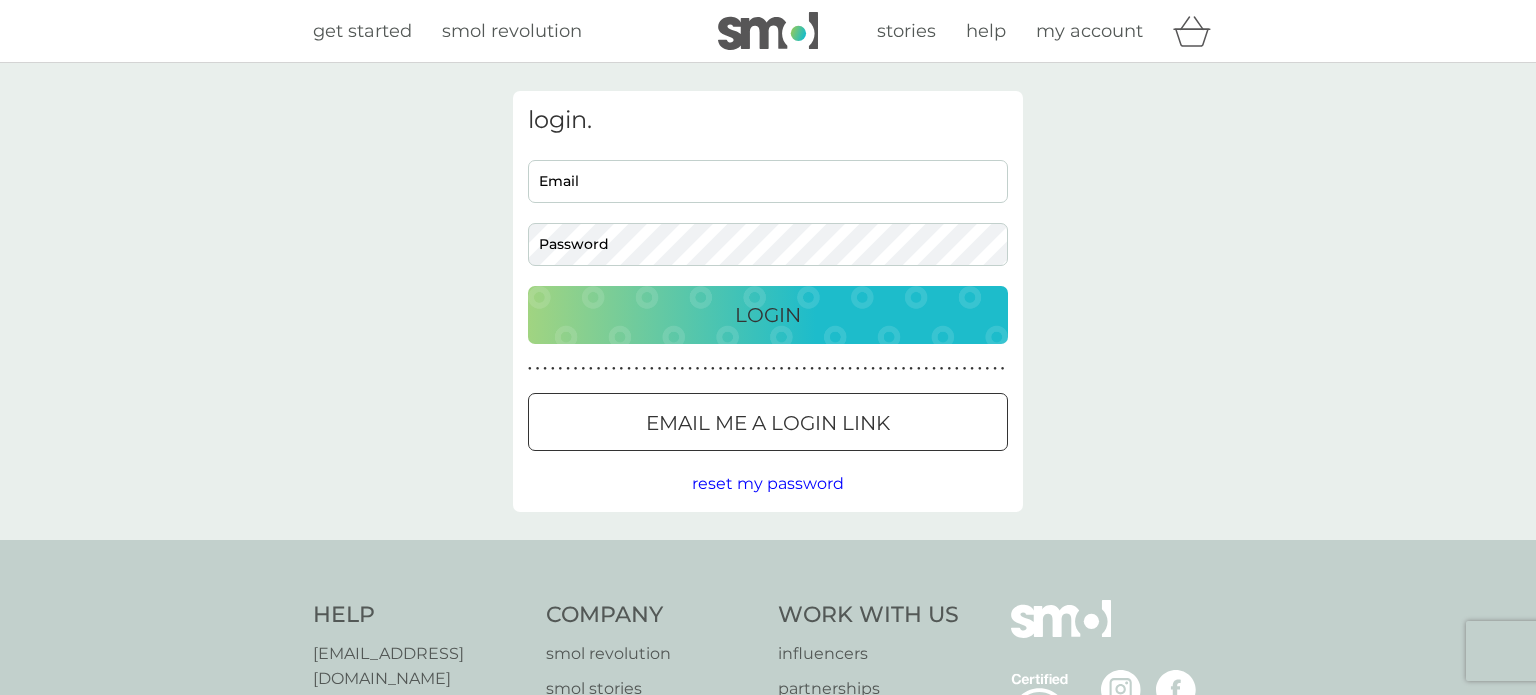 click on "Email" at bounding box center [768, 181] 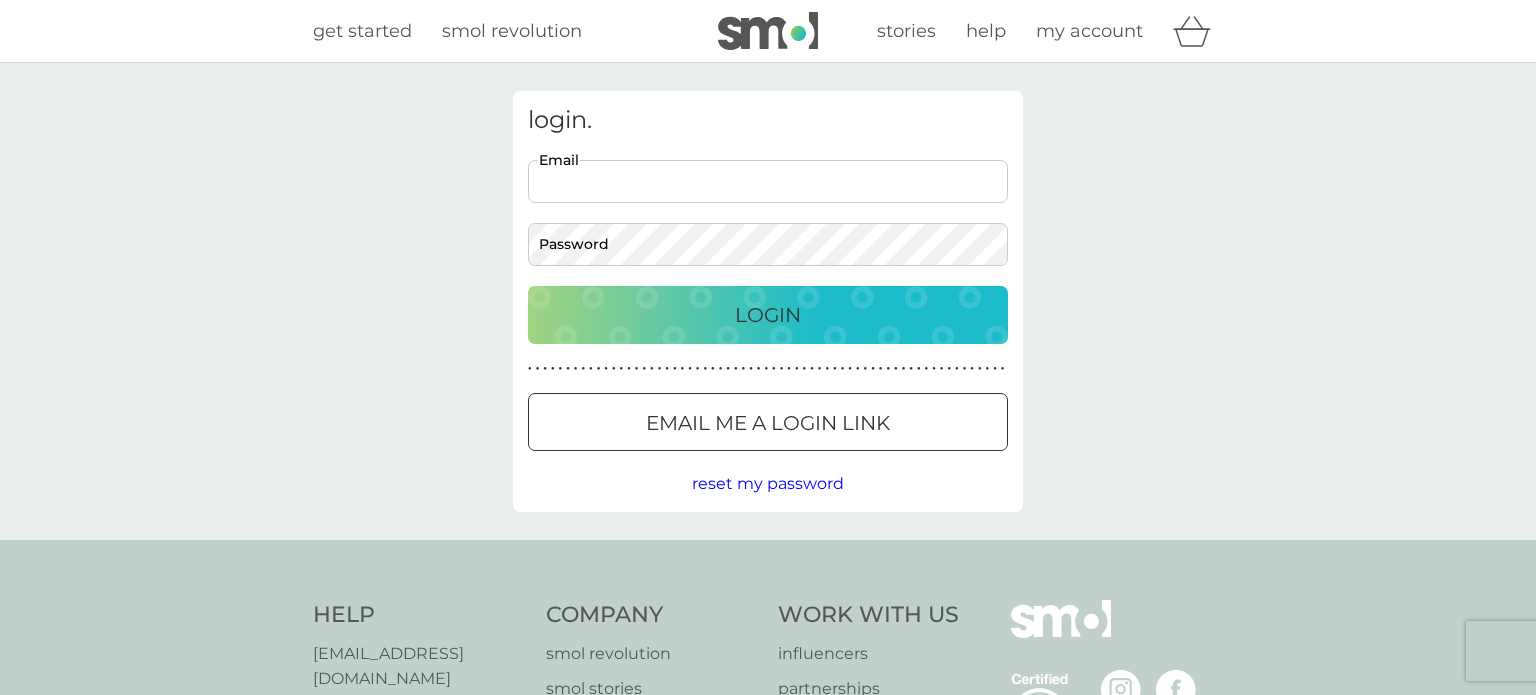 click 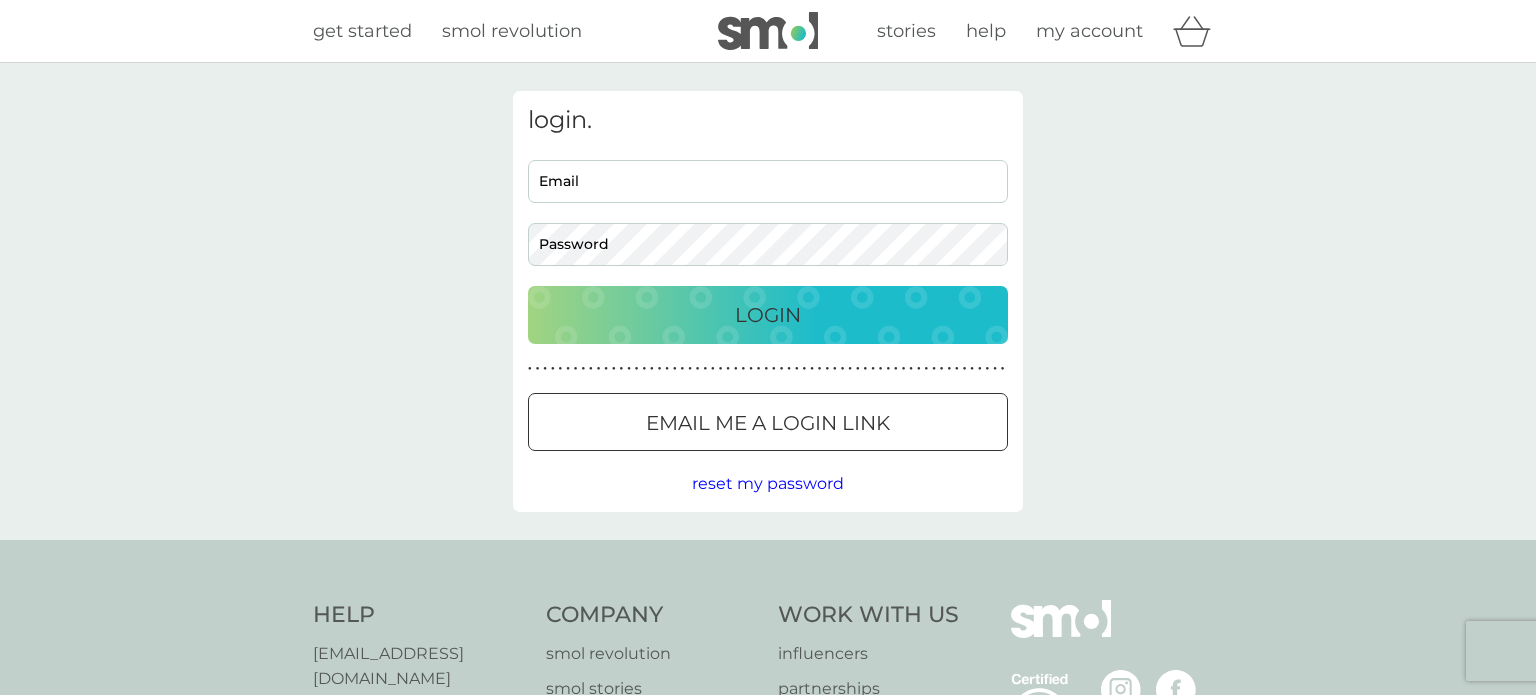 type on "rhbills@zohomail.eu" 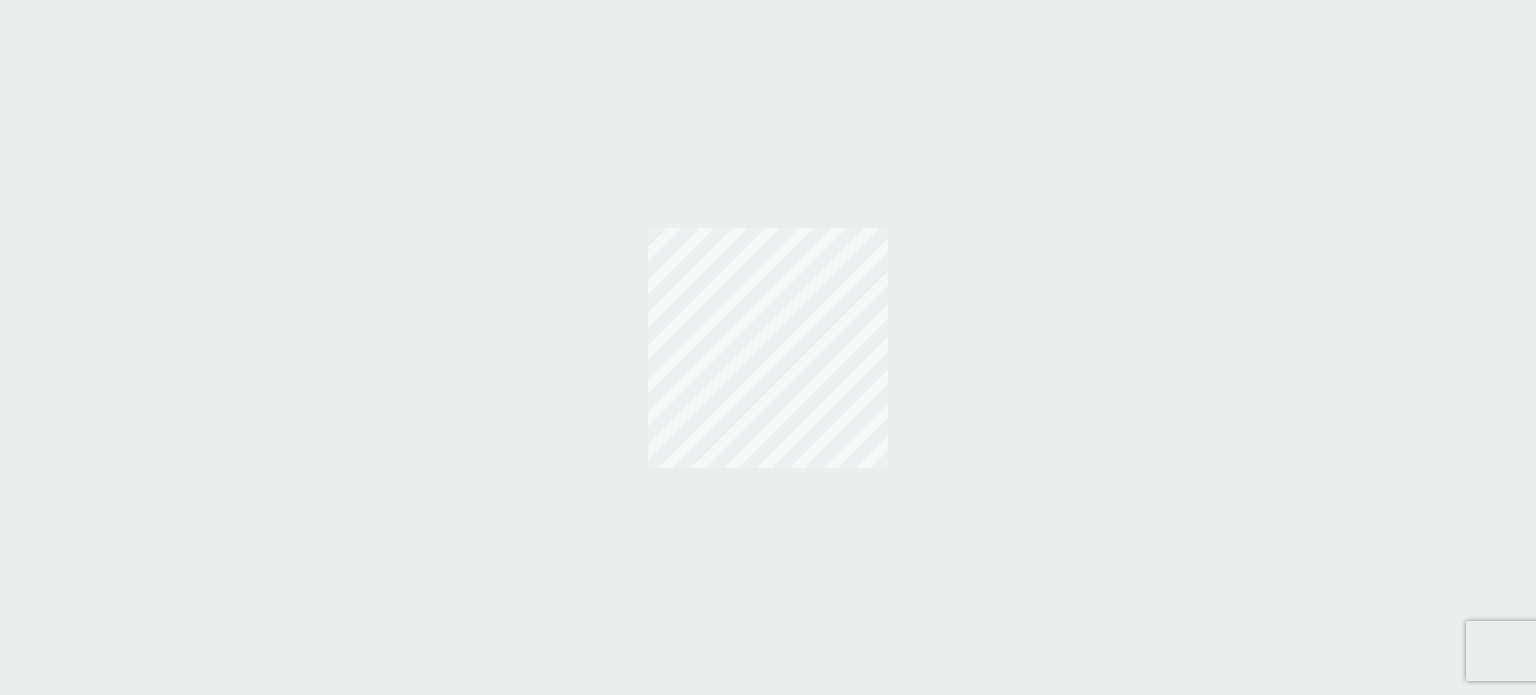 scroll, scrollTop: 0, scrollLeft: 0, axis: both 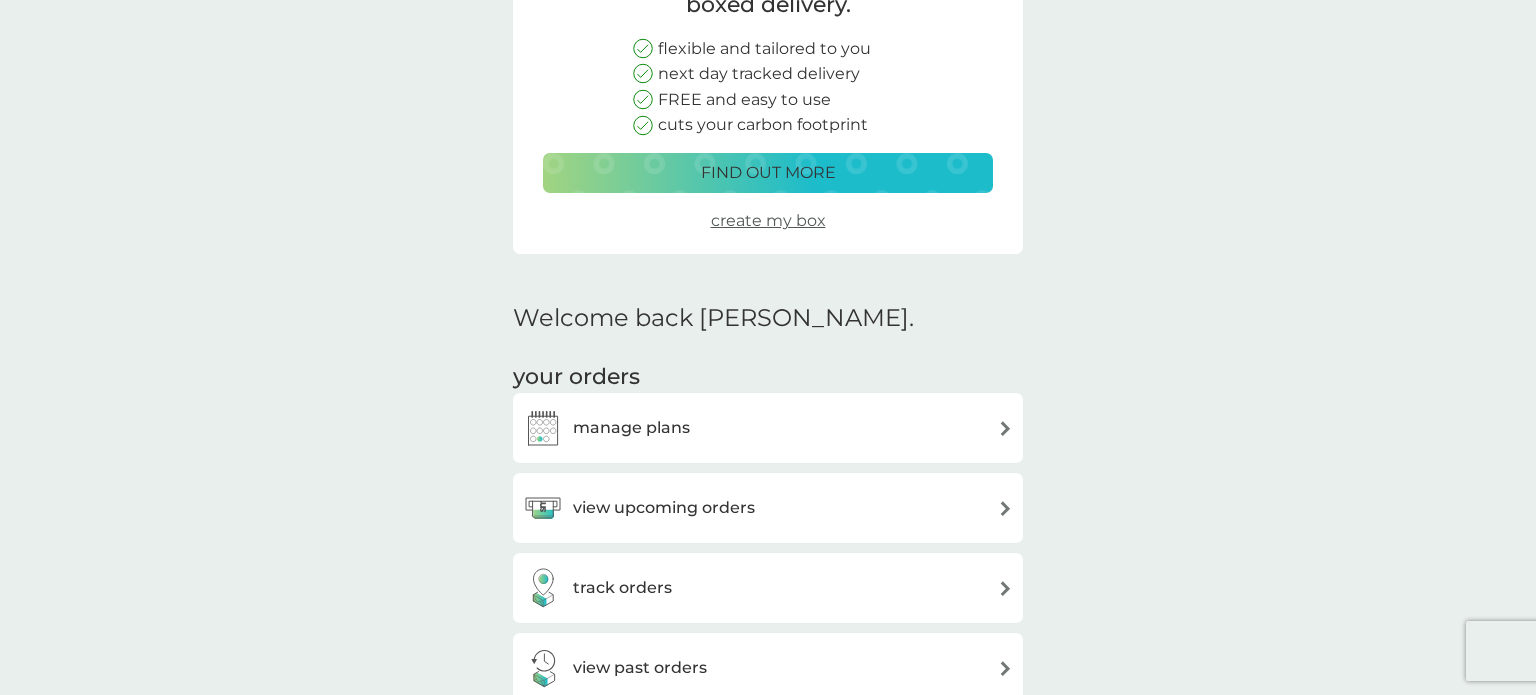 click on "view upcoming orders" at bounding box center [768, 508] 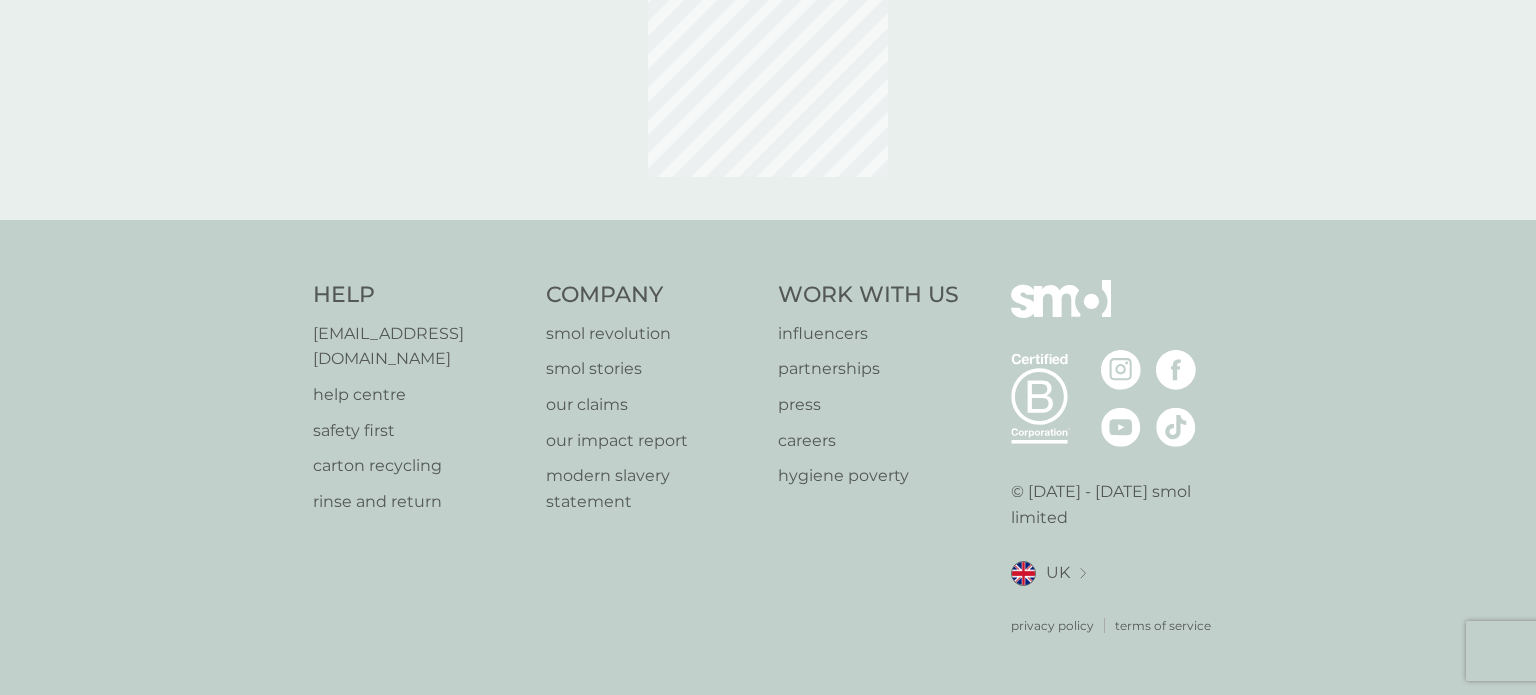 scroll, scrollTop: 0, scrollLeft: 0, axis: both 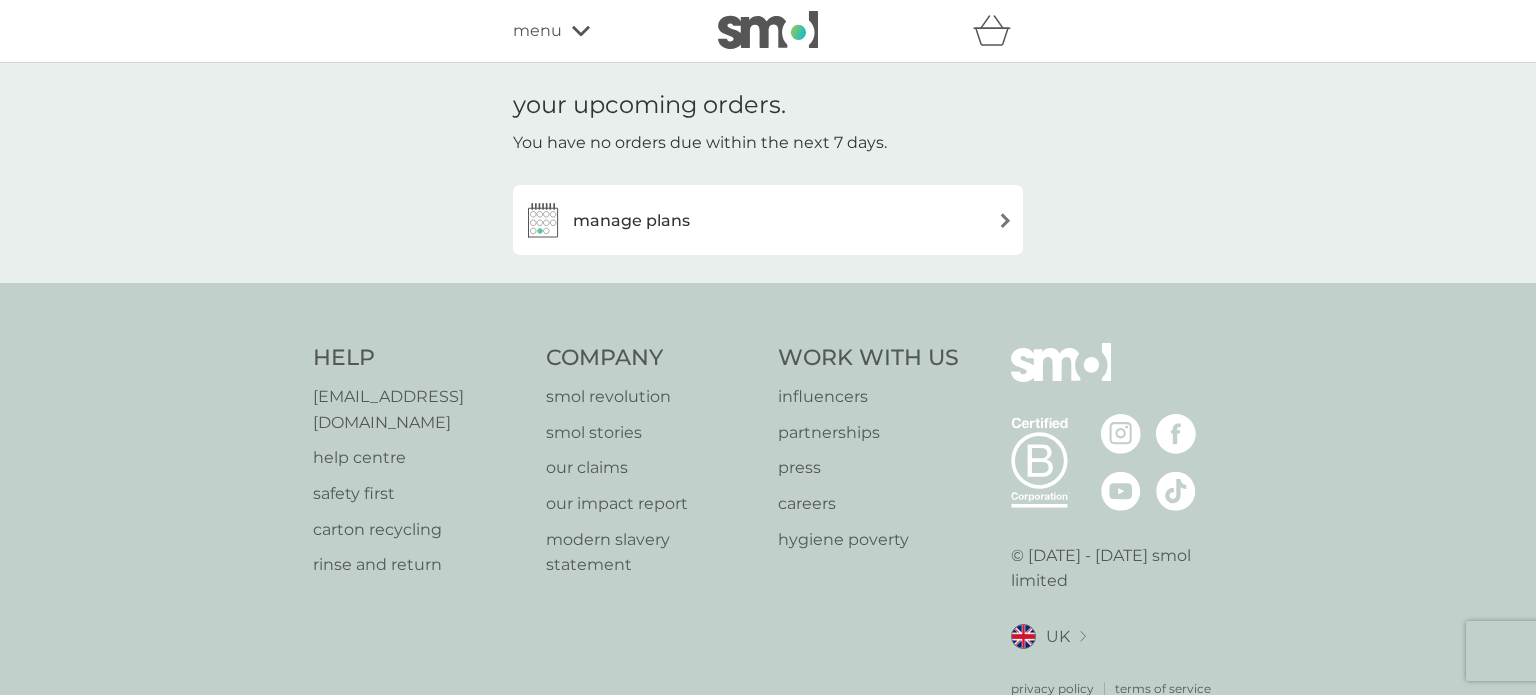click on "manage plans" at bounding box center (768, 220) 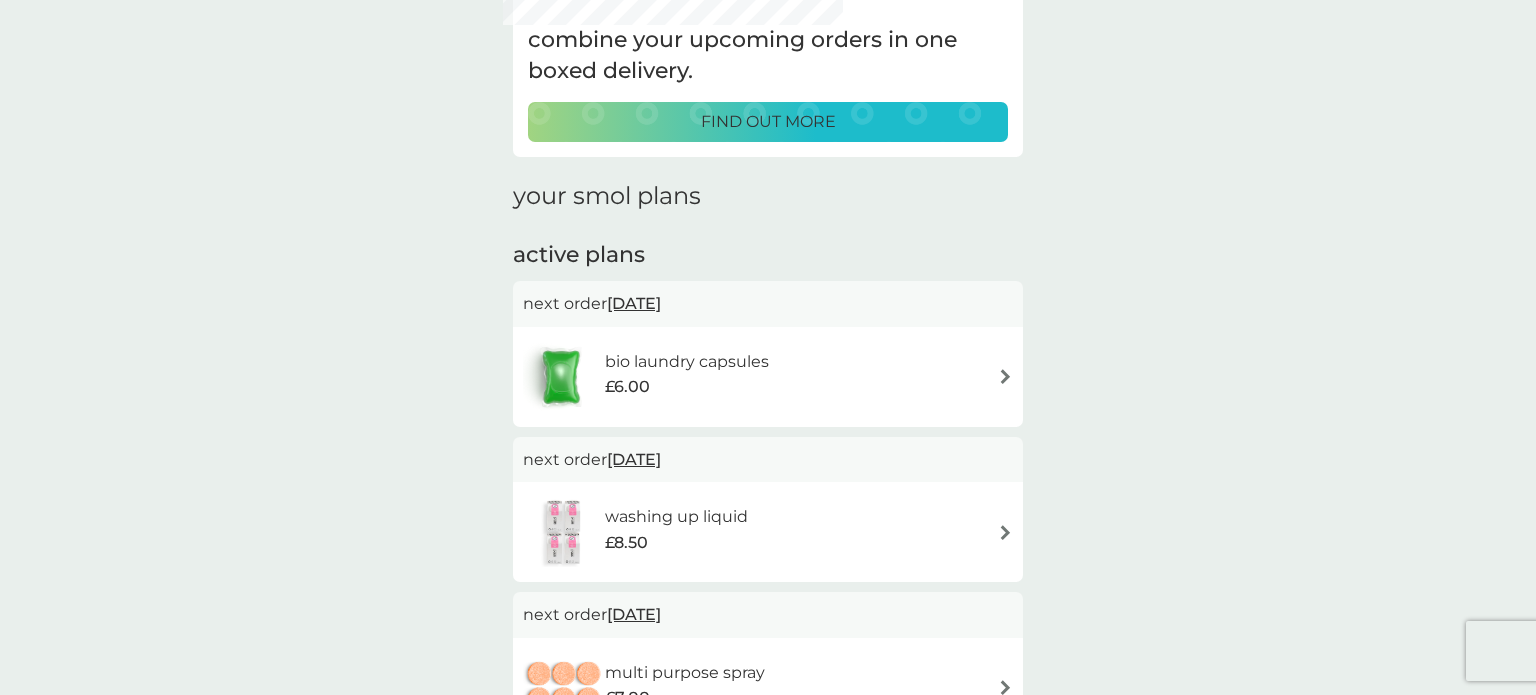 scroll, scrollTop: 138, scrollLeft: 0, axis: vertical 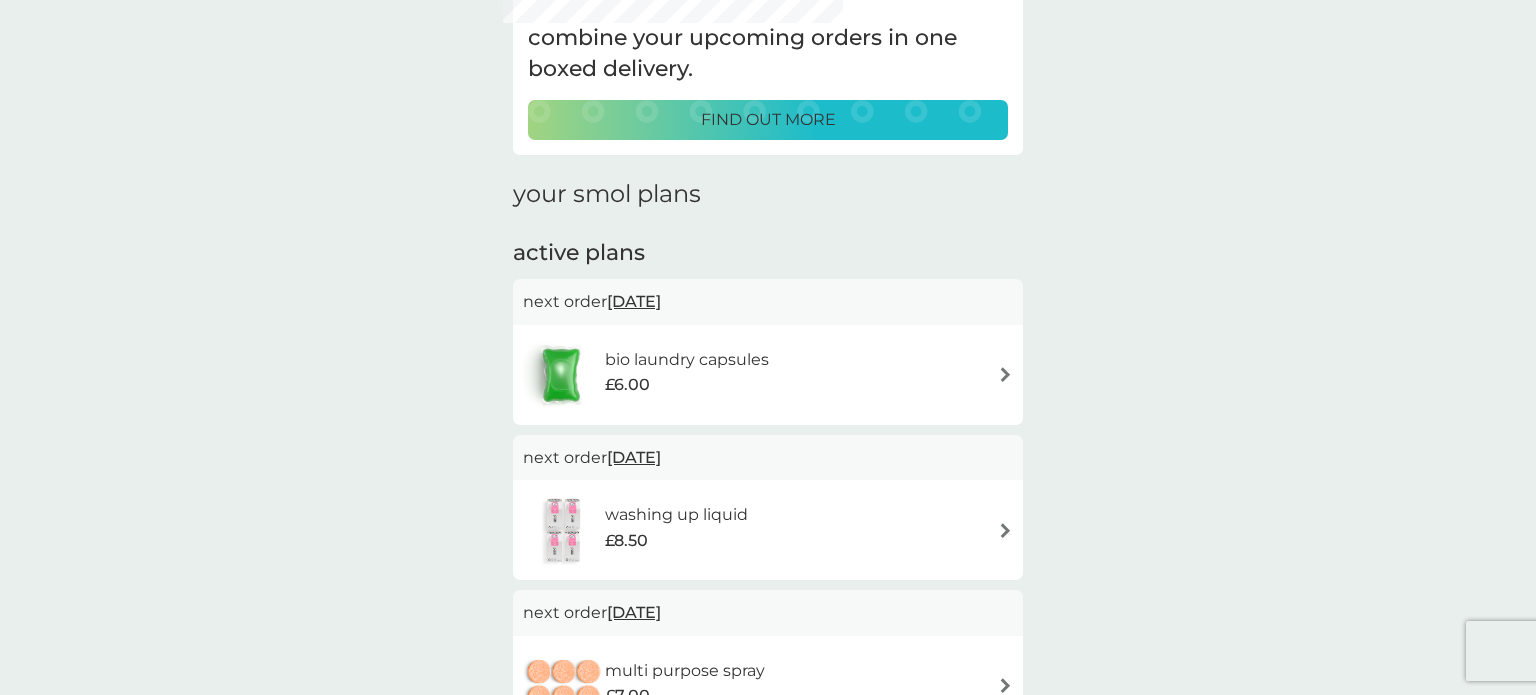 click on "washing up liquid £8.50" at bounding box center (768, 530) 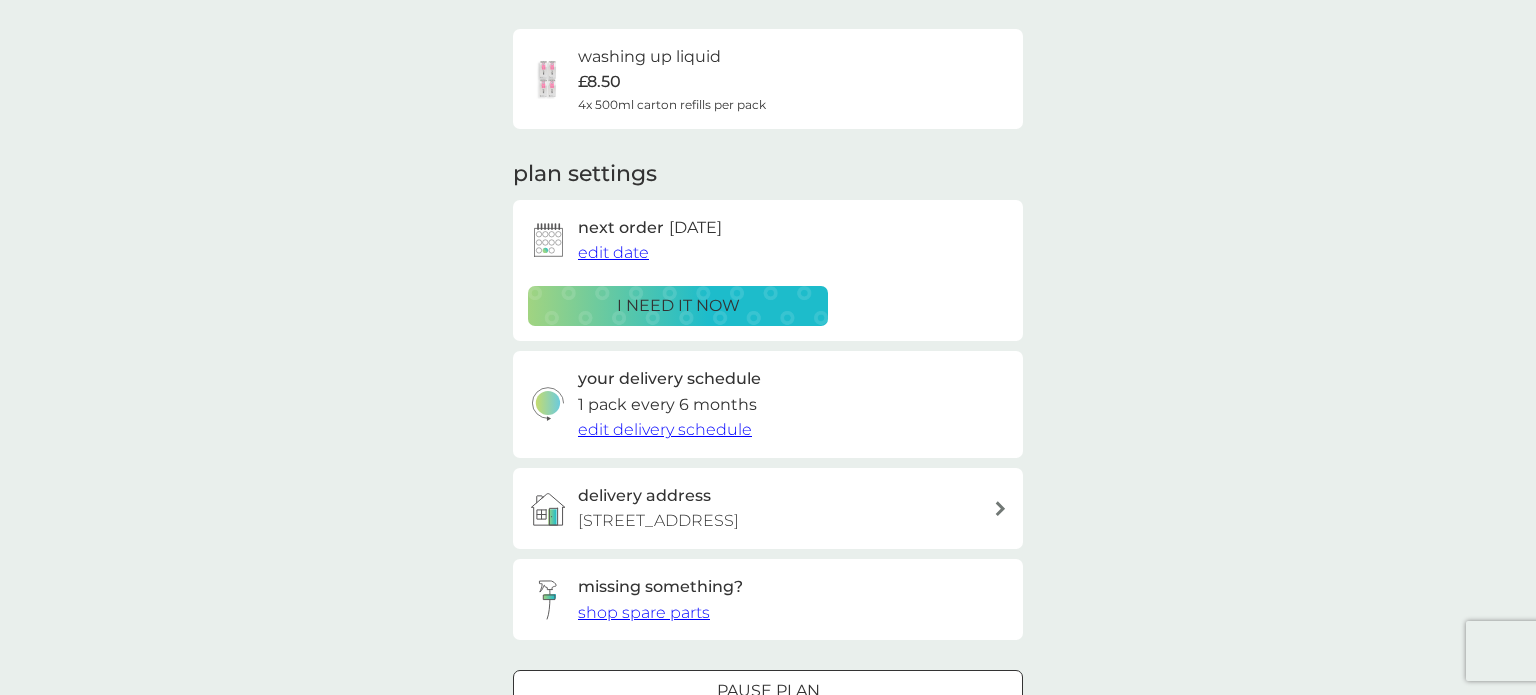 scroll, scrollTop: 0, scrollLeft: 0, axis: both 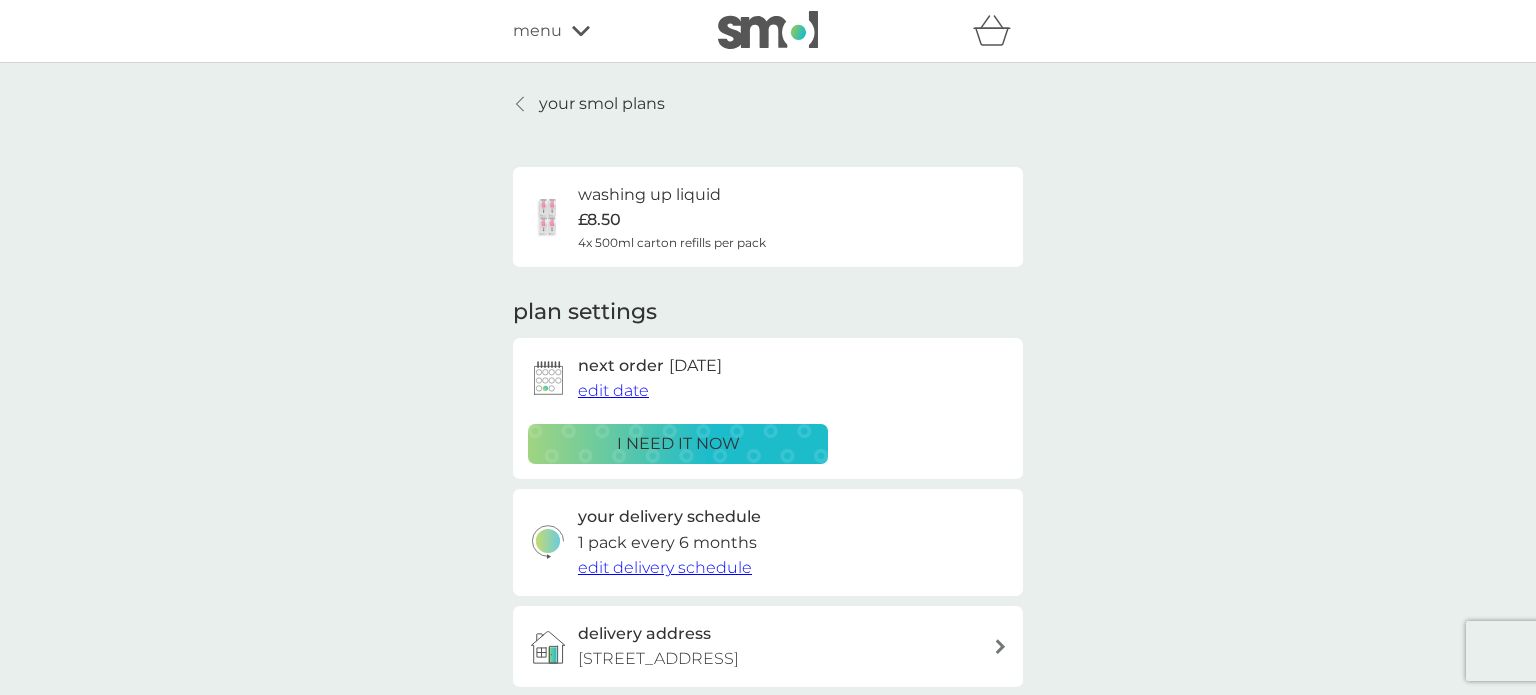 click on "edit delivery schedule" at bounding box center [665, 567] 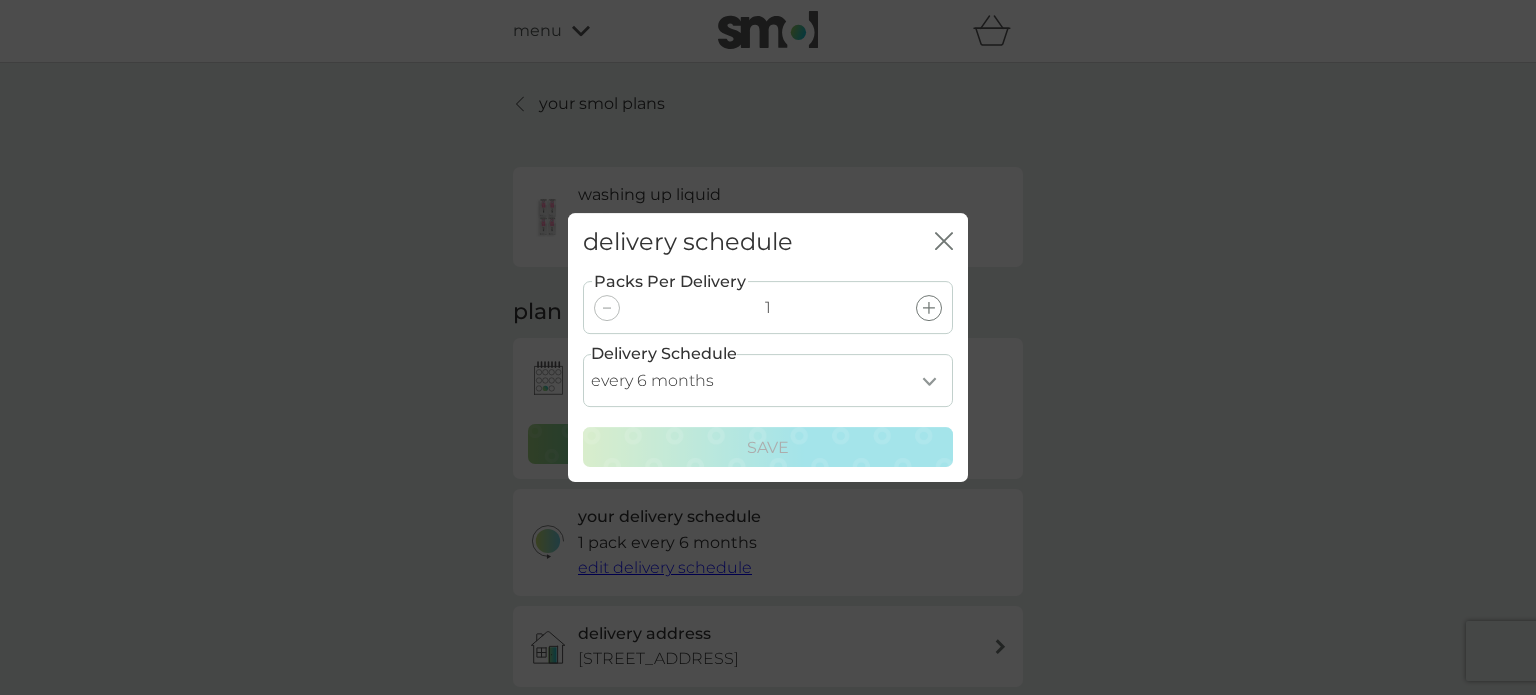 click on "every 1 month every 2 months every 3 months every 4 months every 5 months every 6 months every 7 months" at bounding box center (768, 380) 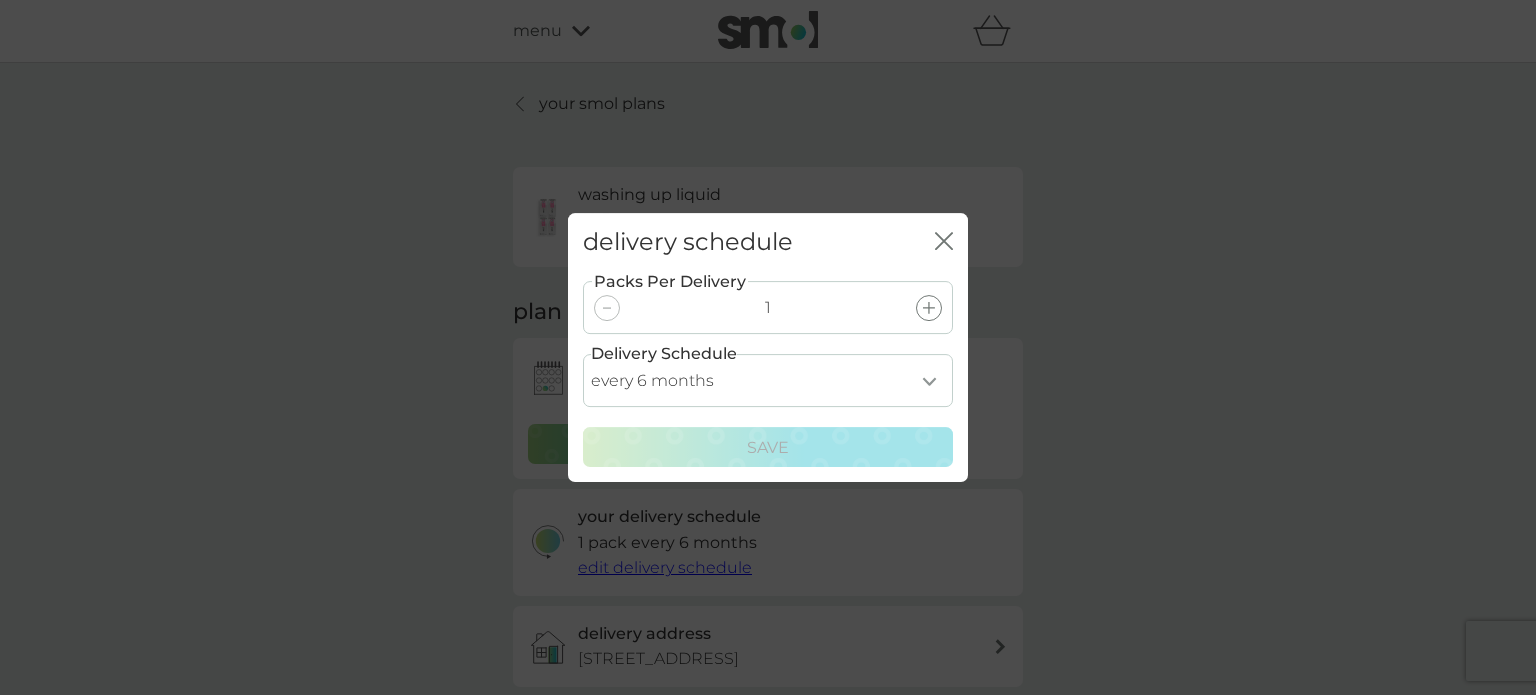 select on "5" 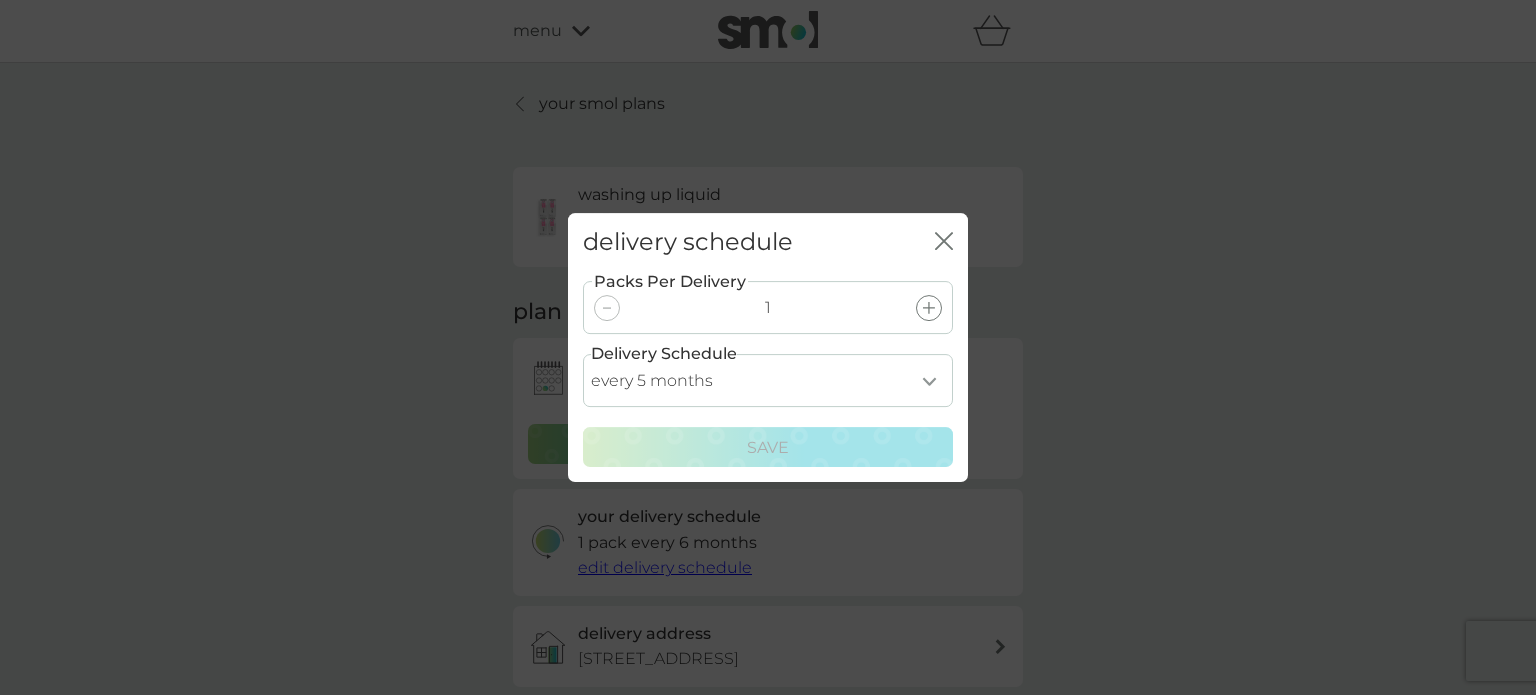 click on "every 1 month every 2 months every 3 months every 4 months every 5 months every 6 months every 7 months" at bounding box center (768, 380) 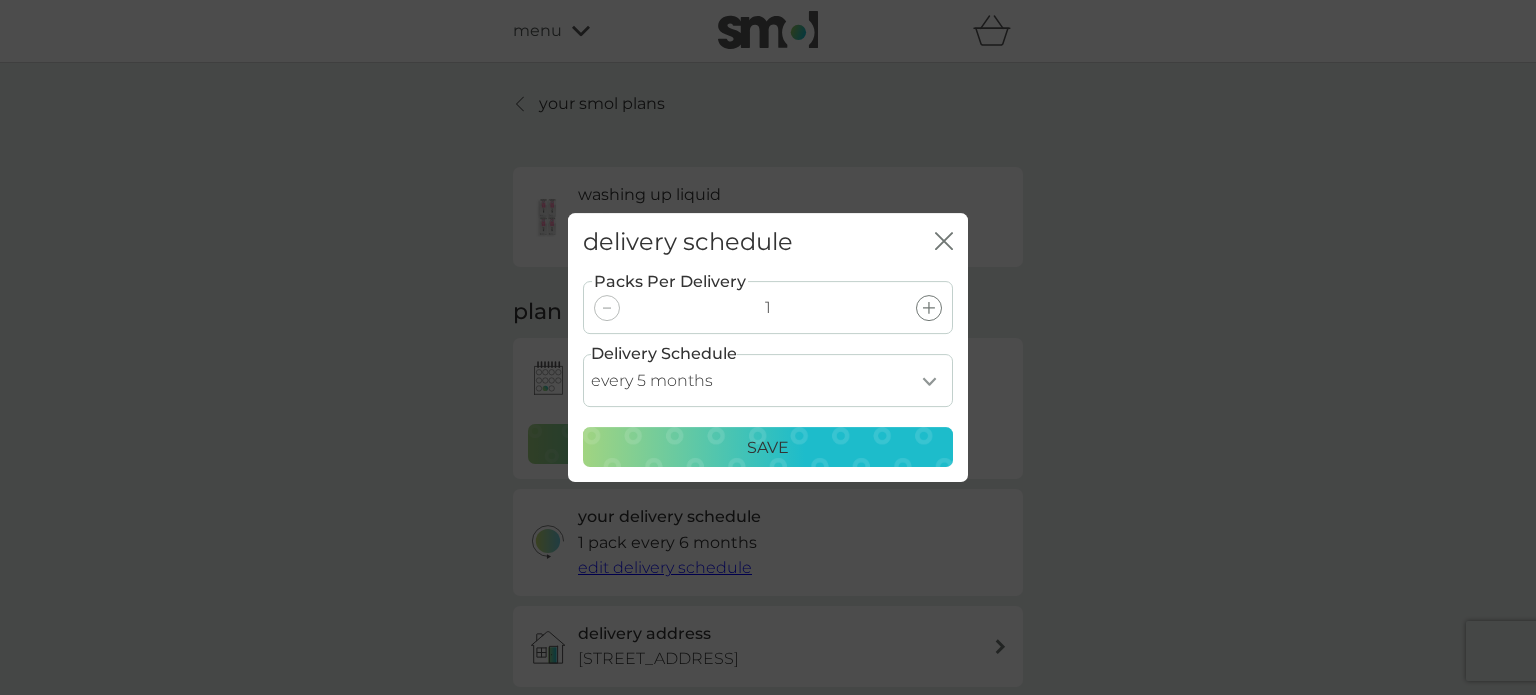 click on "Save" at bounding box center [768, 448] 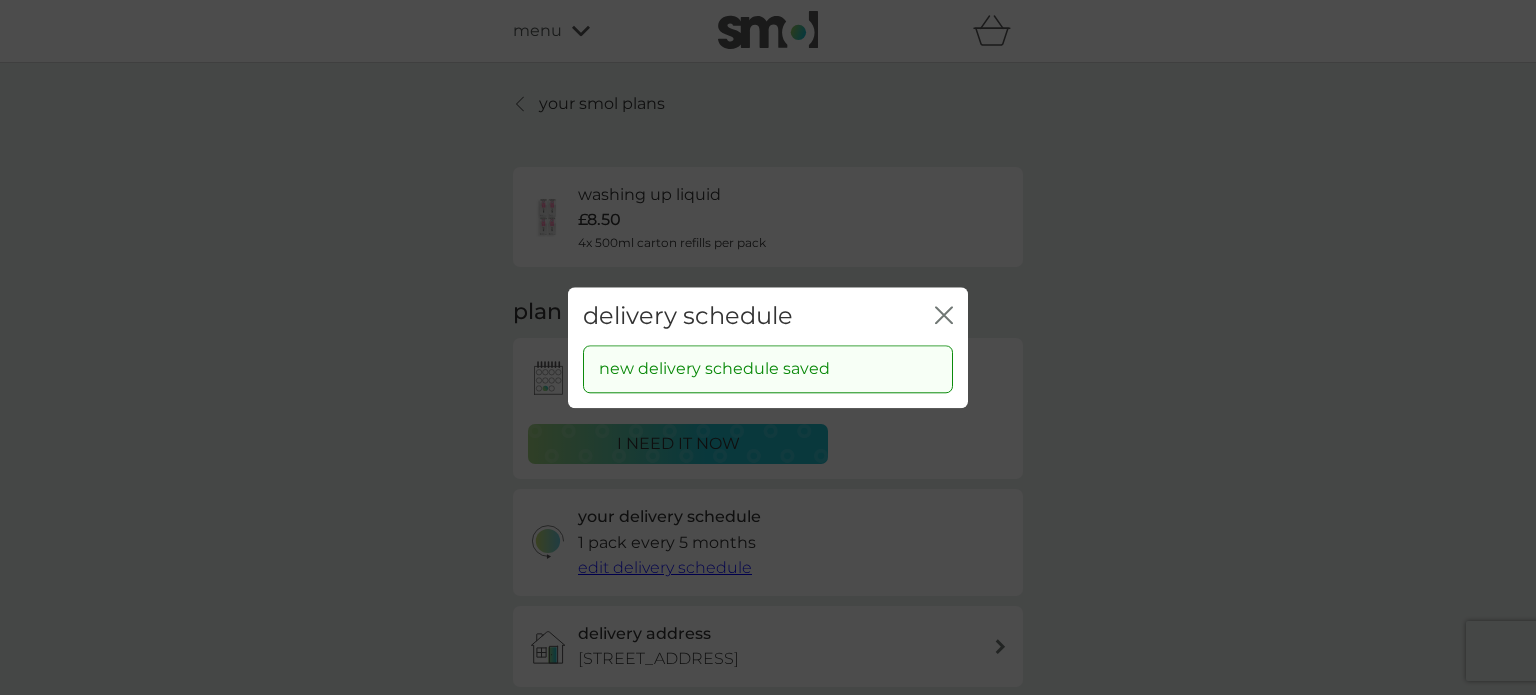 click 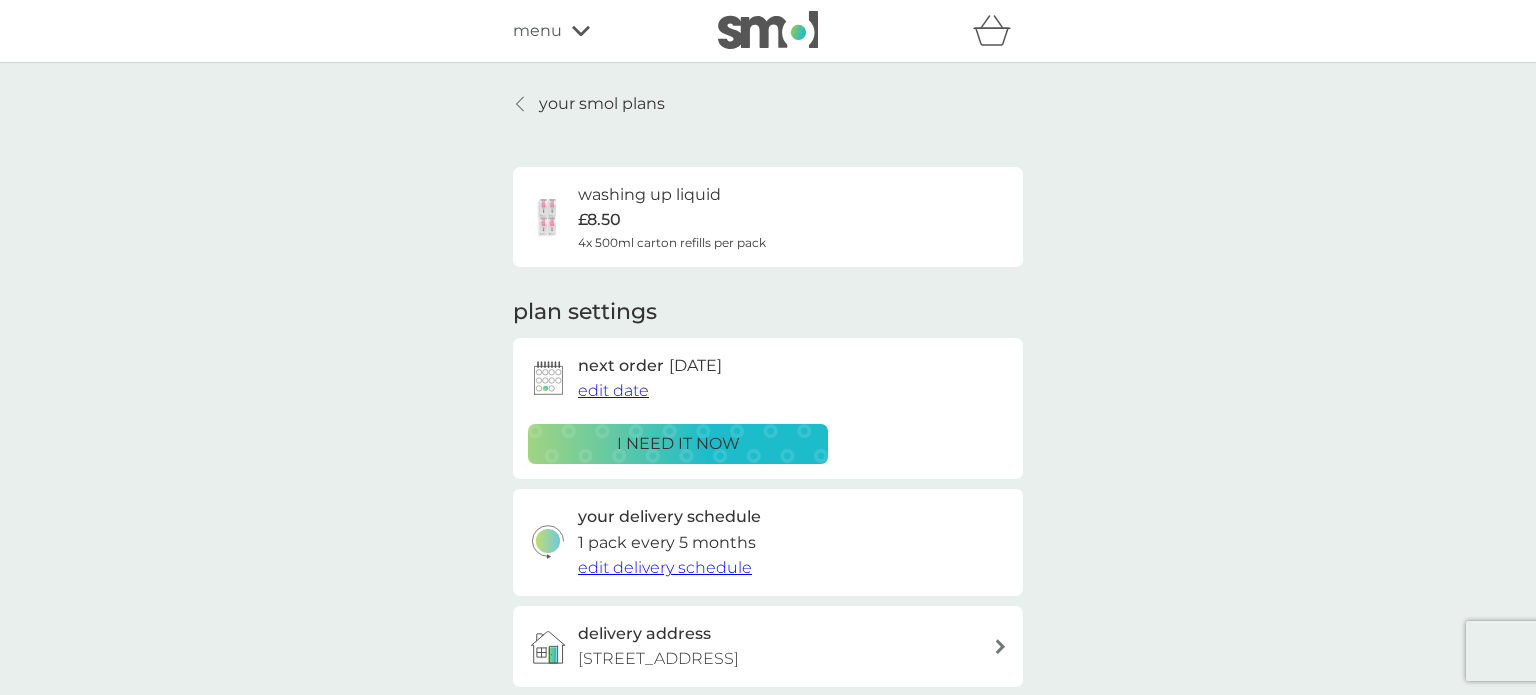 click on "your smol plans" at bounding box center [602, 104] 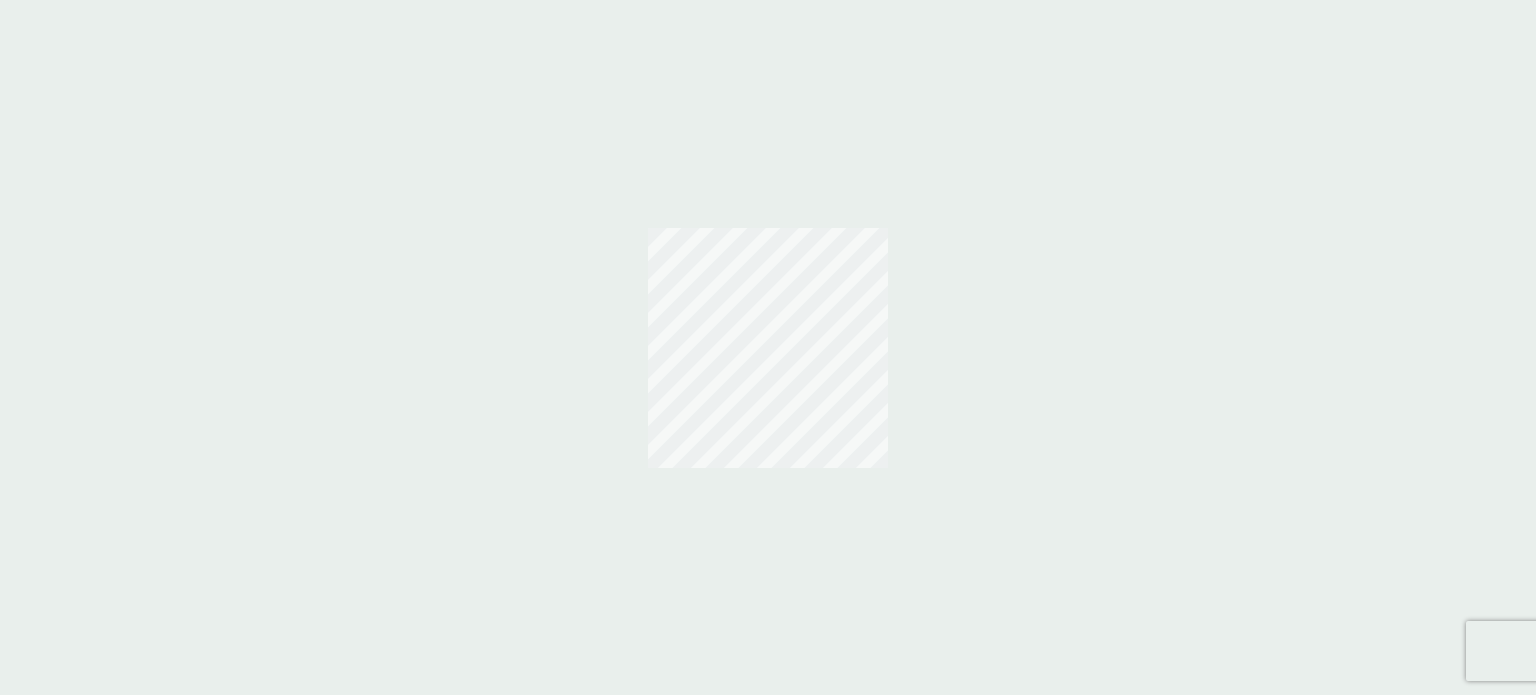 scroll, scrollTop: 0, scrollLeft: 0, axis: both 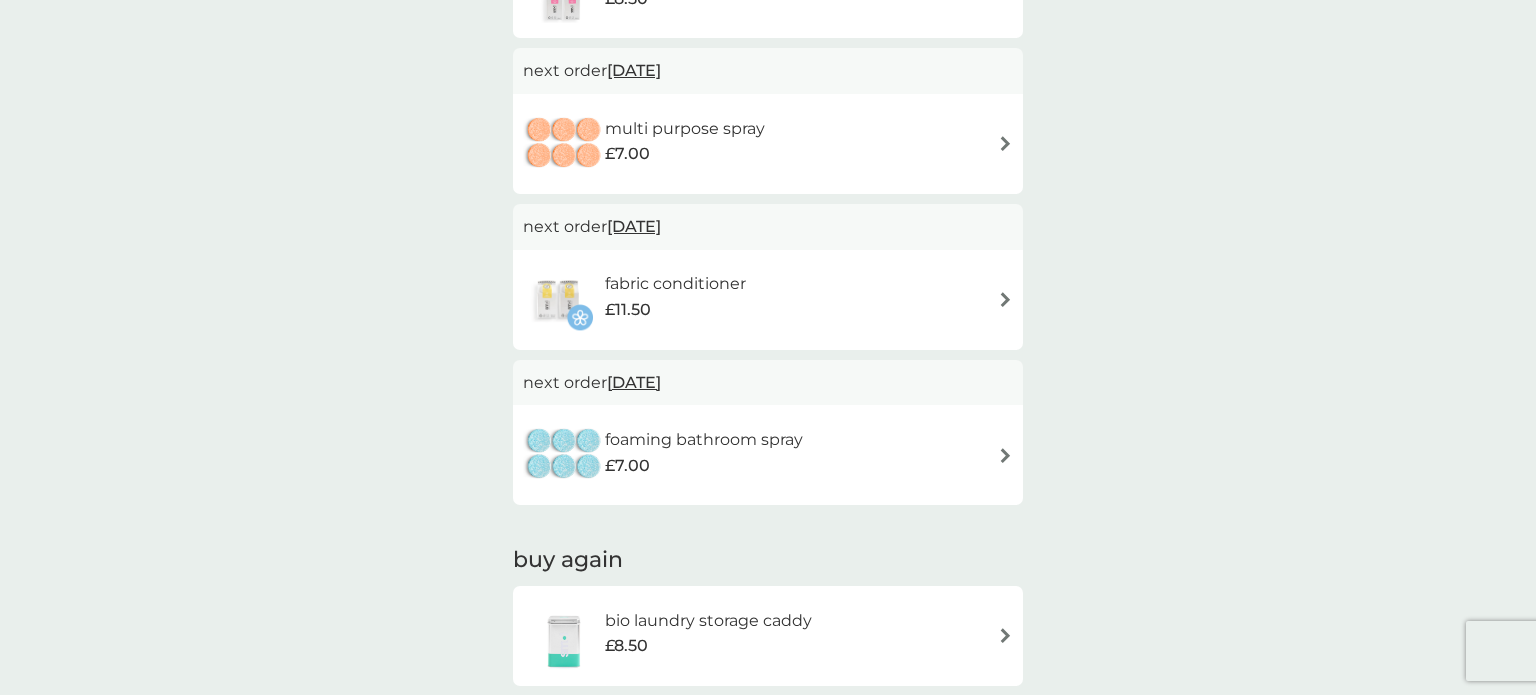 click on "fabric conditioner £11.50" at bounding box center [768, 300] 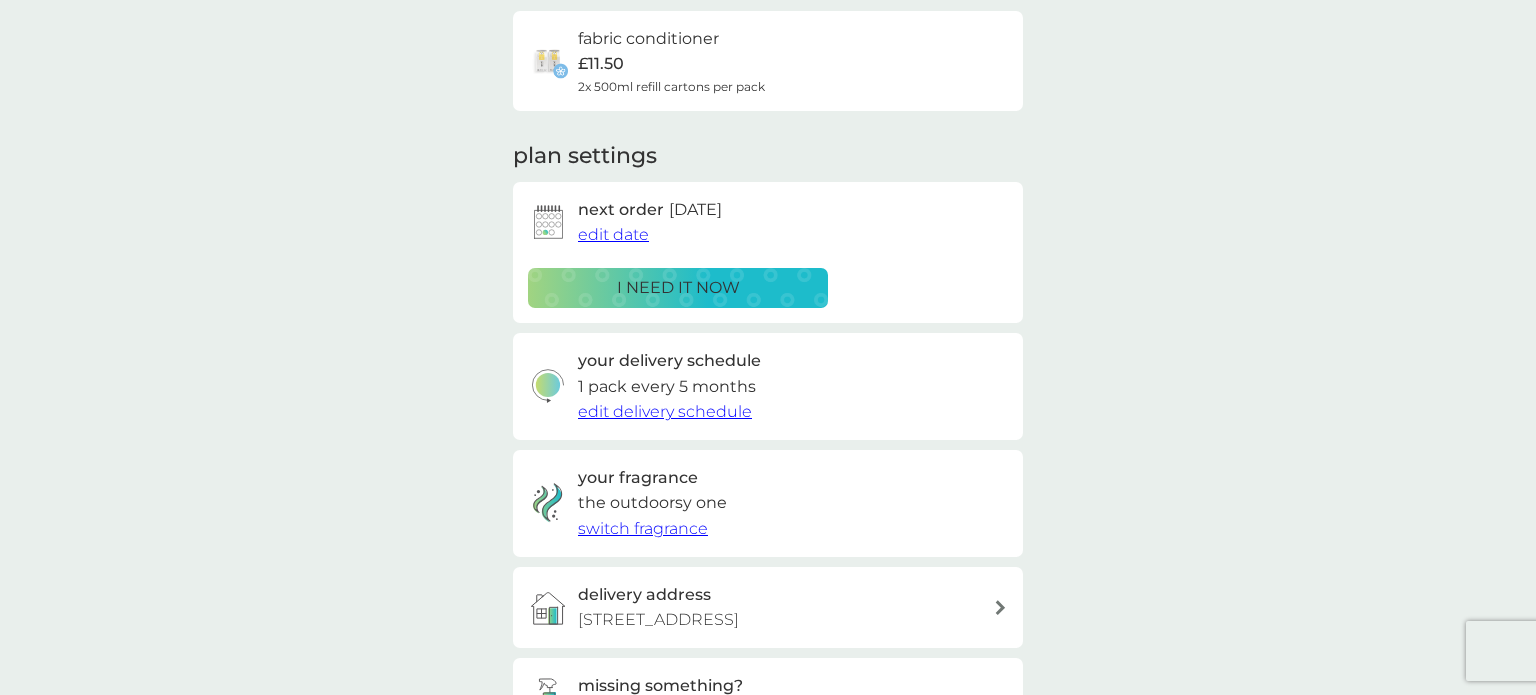 scroll, scrollTop: 157, scrollLeft: 0, axis: vertical 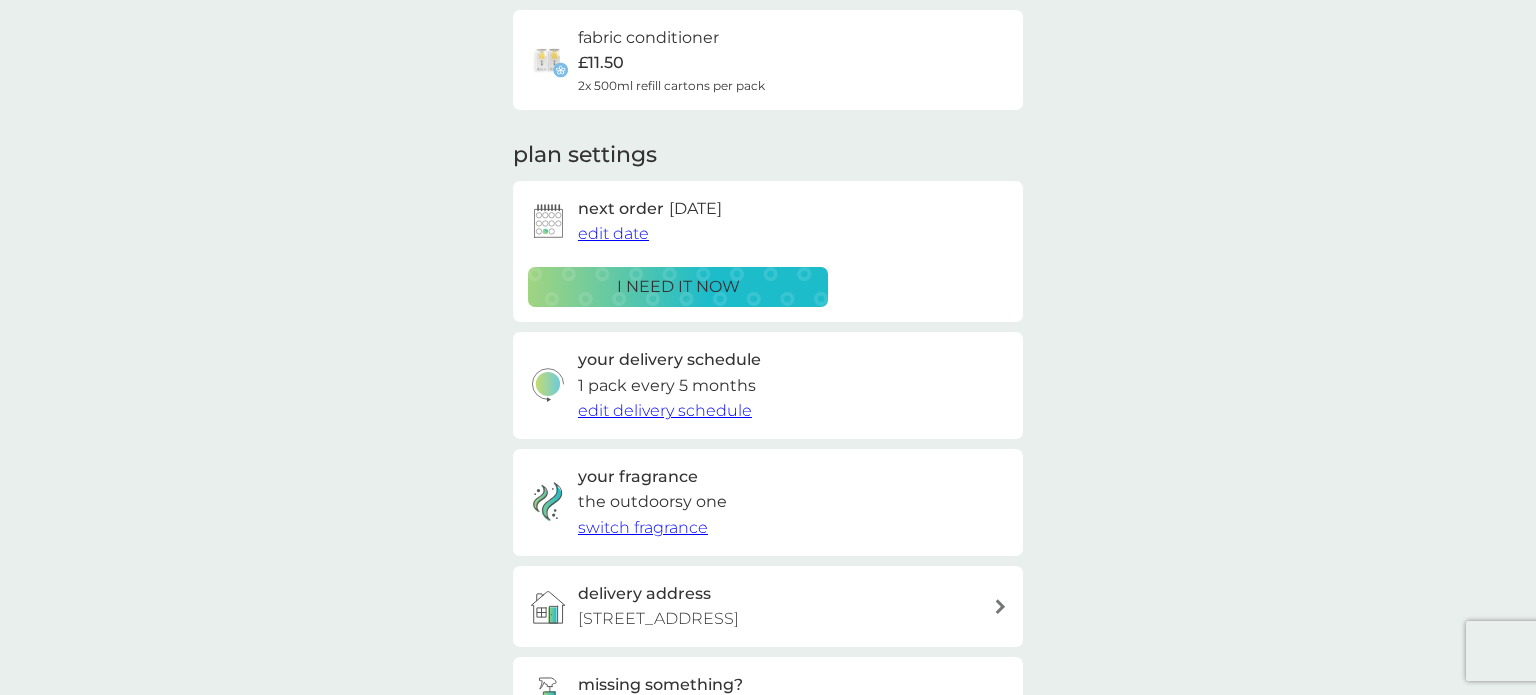 click on "switch fragrance" at bounding box center [643, 527] 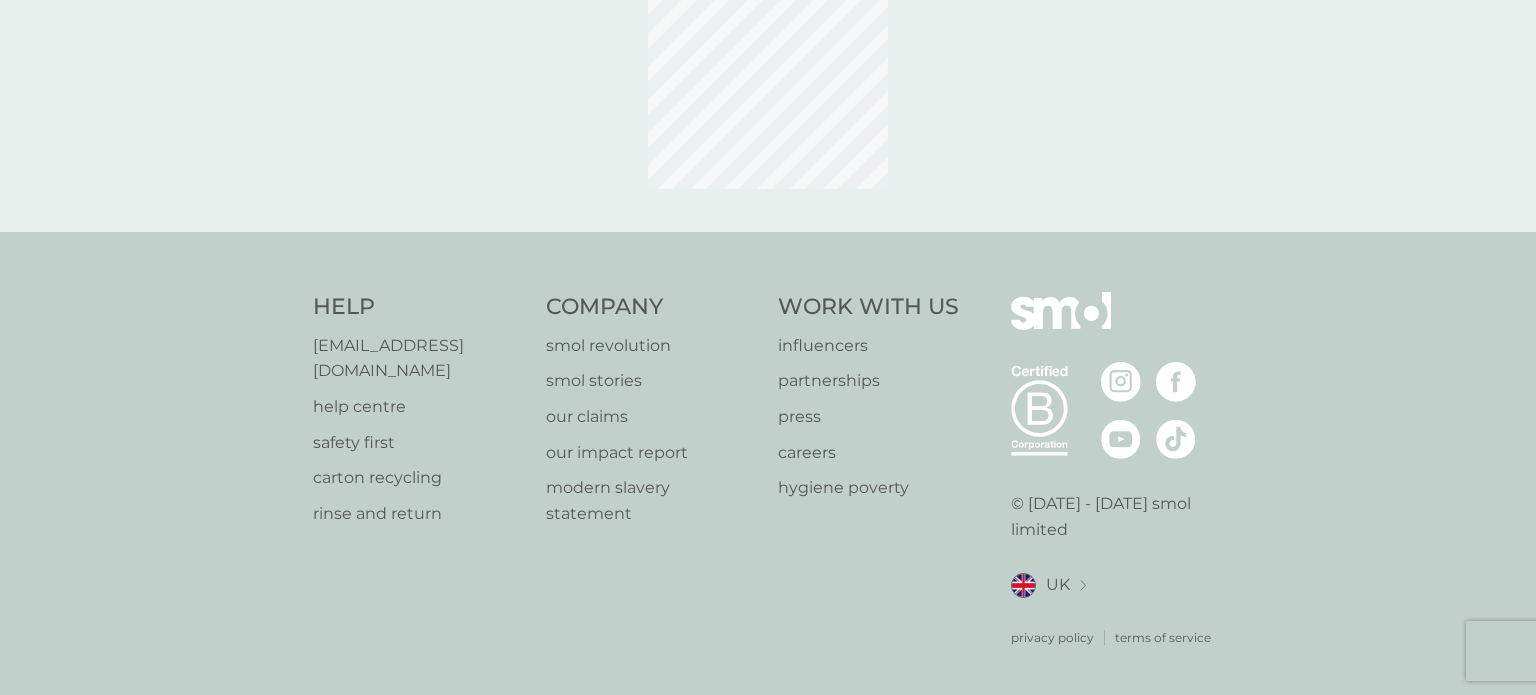 scroll, scrollTop: 0, scrollLeft: 0, axis: both 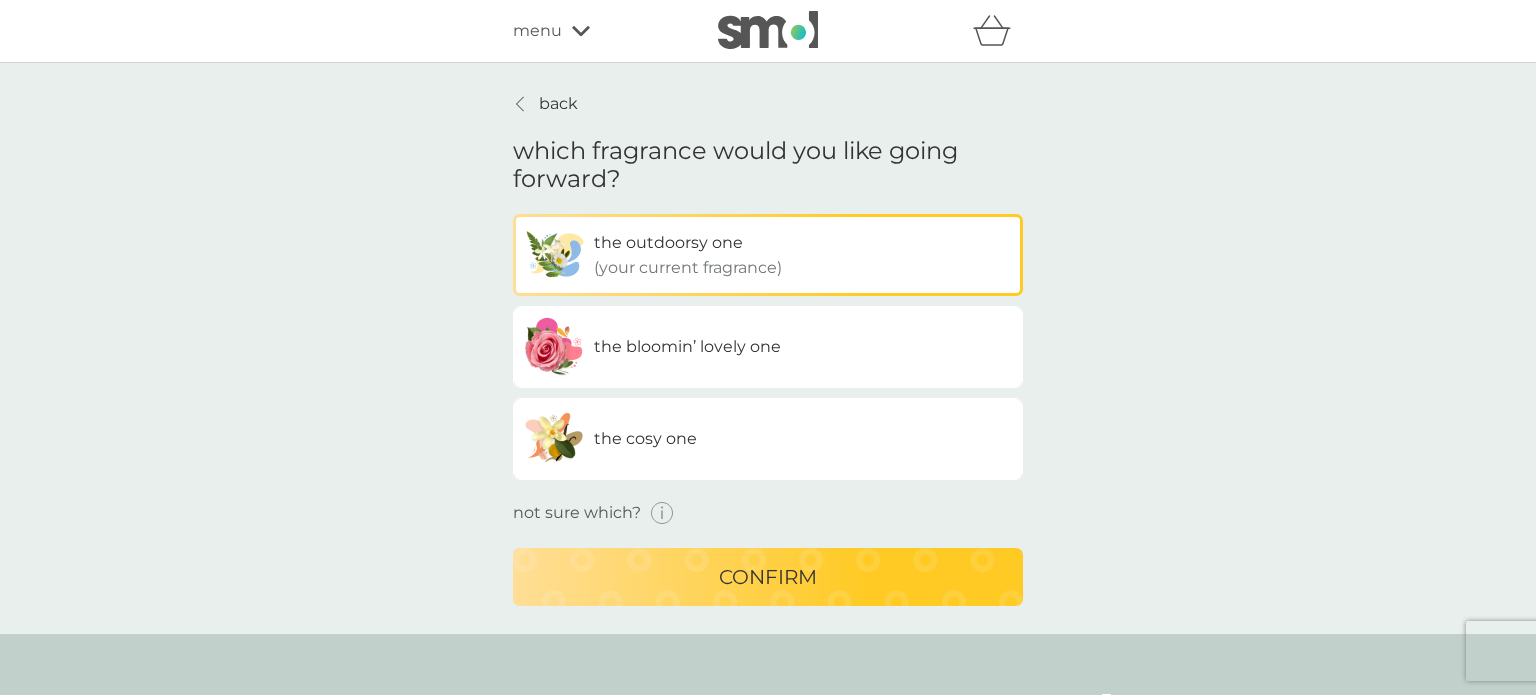 click on "the bloomin’ lovely one" at bounding box center (687, 346) 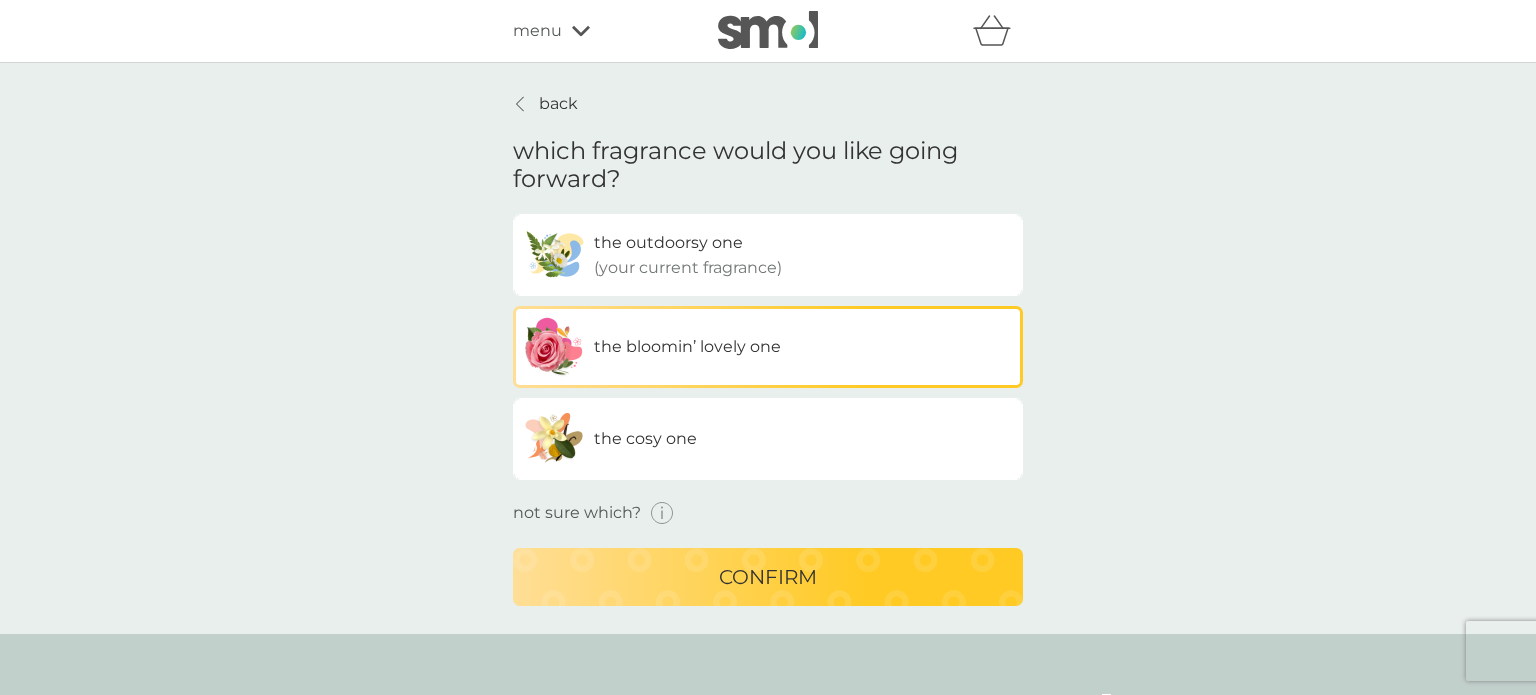 click on "the cosy one" at bounding box center [645, 438] 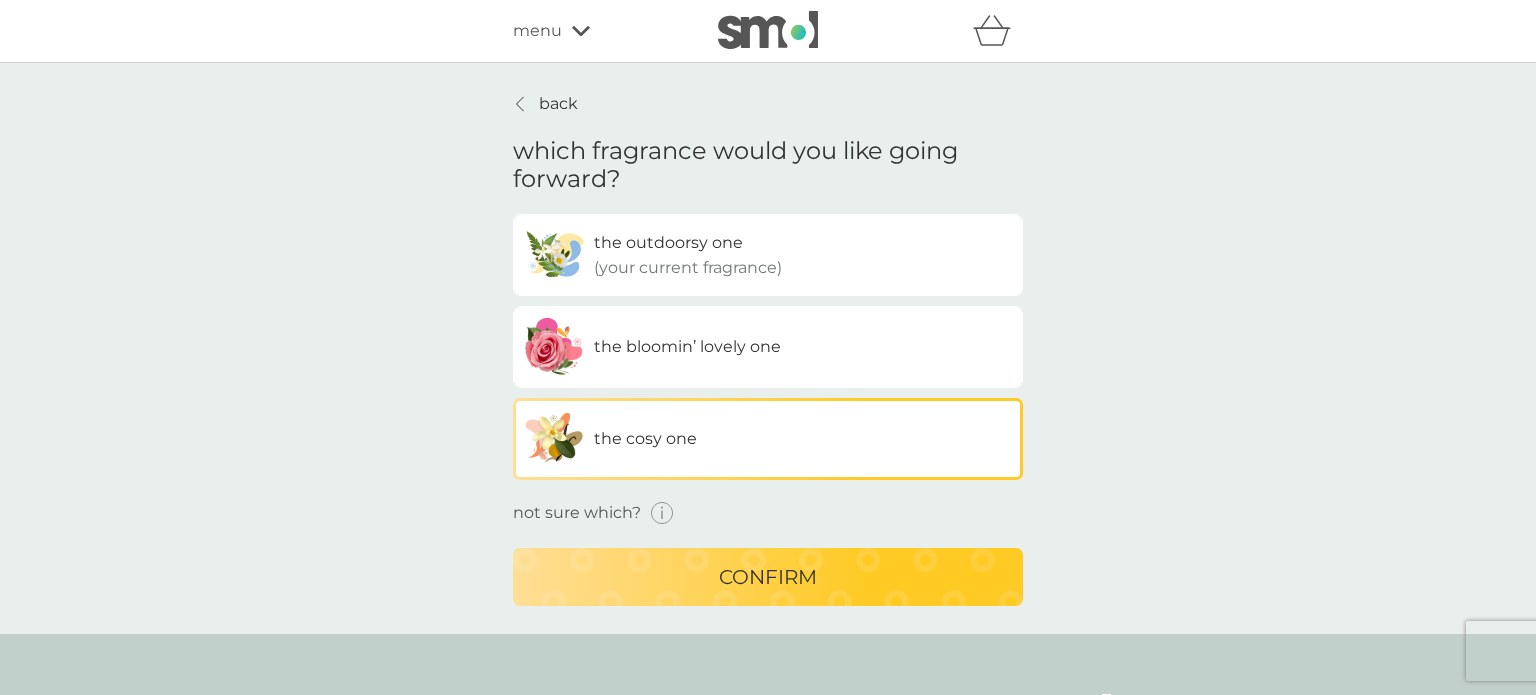 click on "confirm" at bounding box center (768, 577) 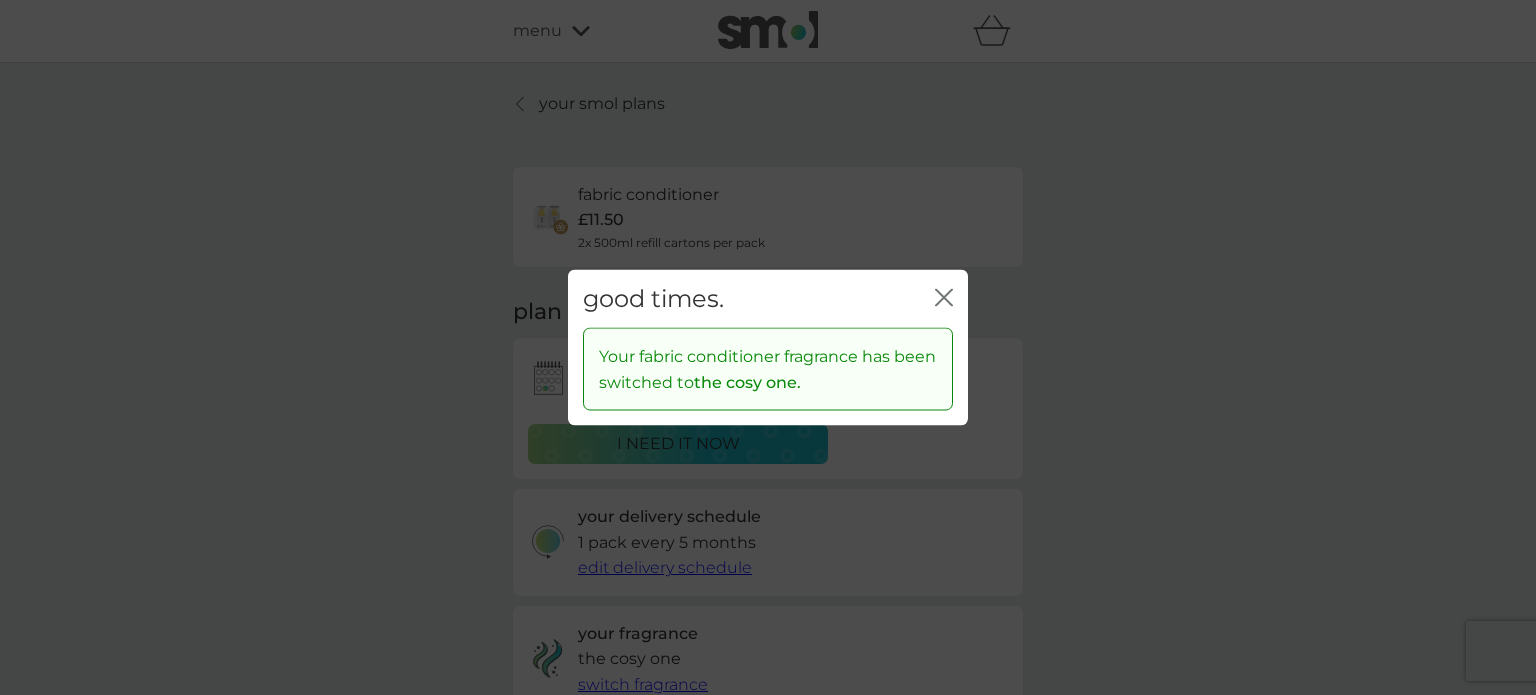 click 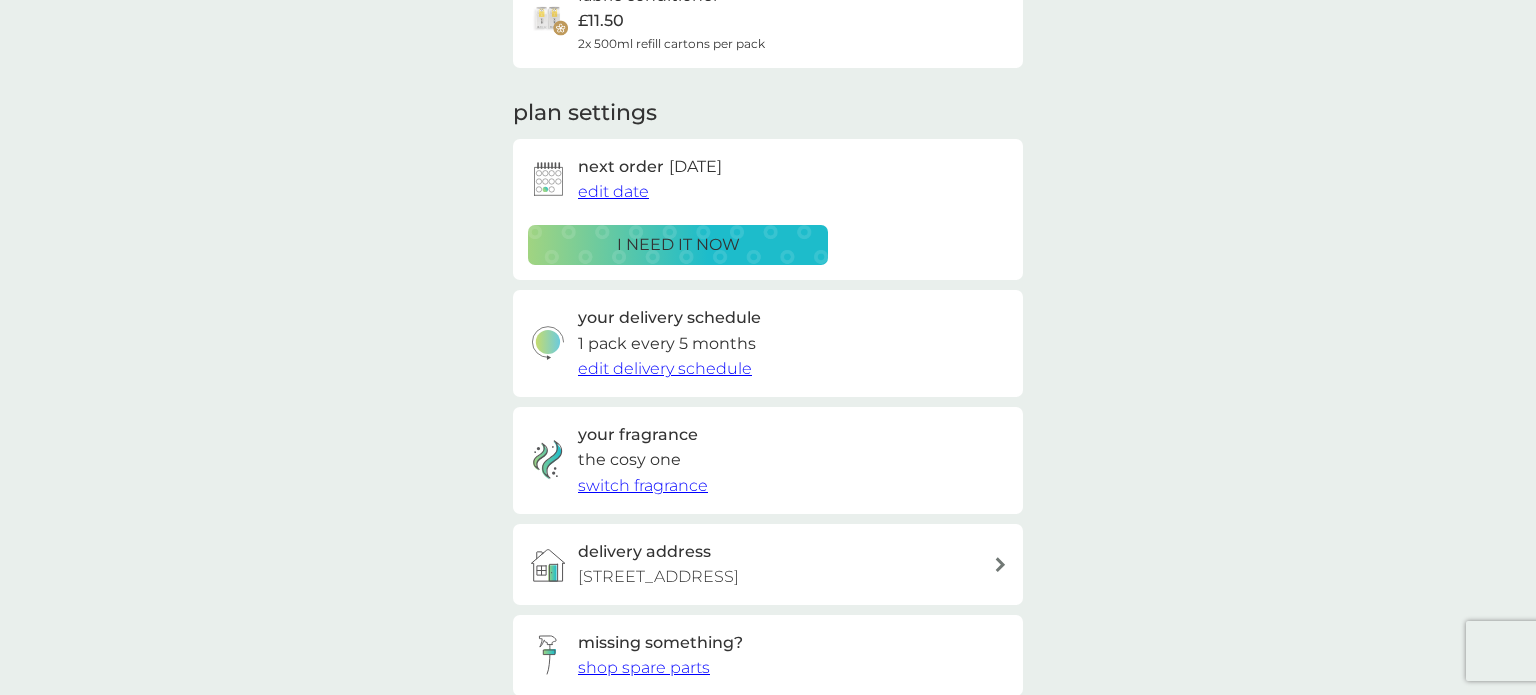 scroll, scrollTop: 196, scrollLeft: 0, axis: vertical 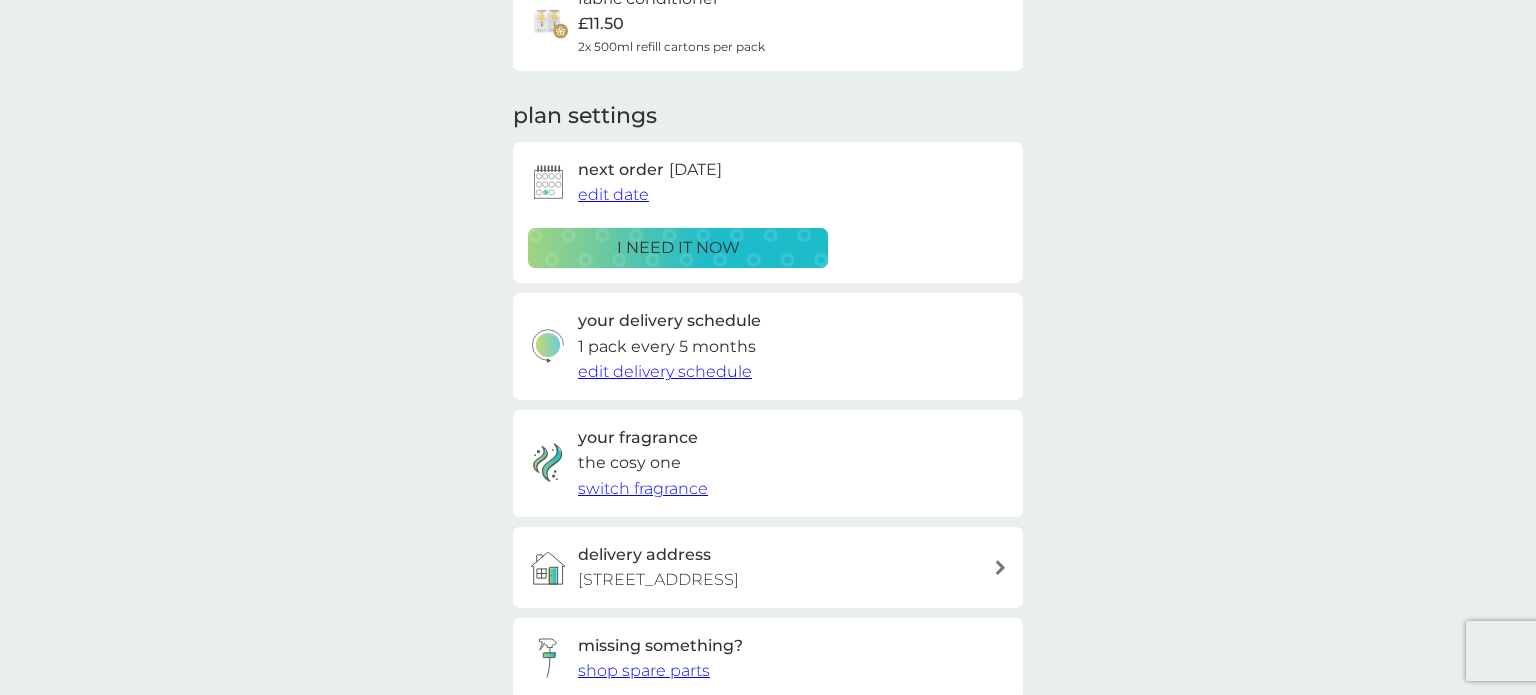 click on "edit delivery schedule" at bounding box center (665, 371) 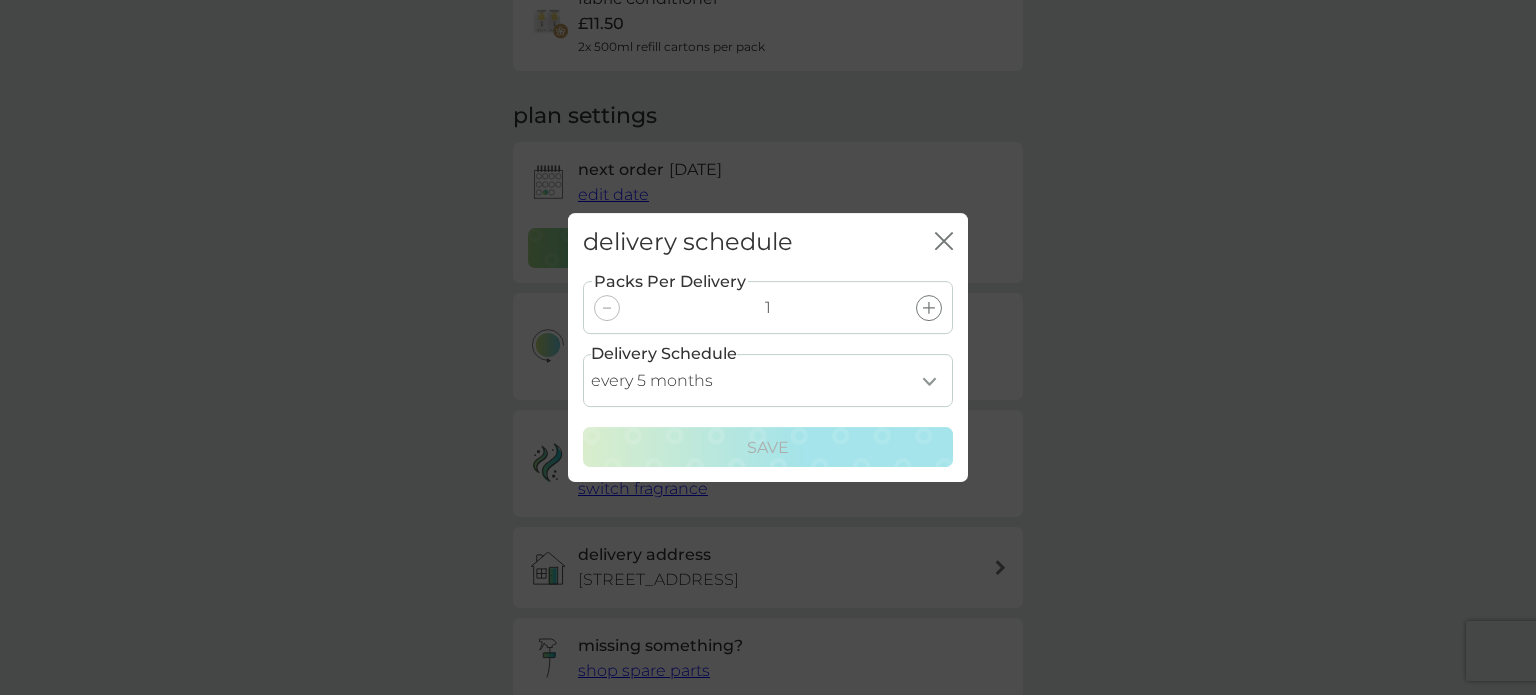 click on "every 1 month every 2 months every 3 months every 4 months every 5 months every 6 months every 7 months every 8 months" at bounding box center (768, 380) 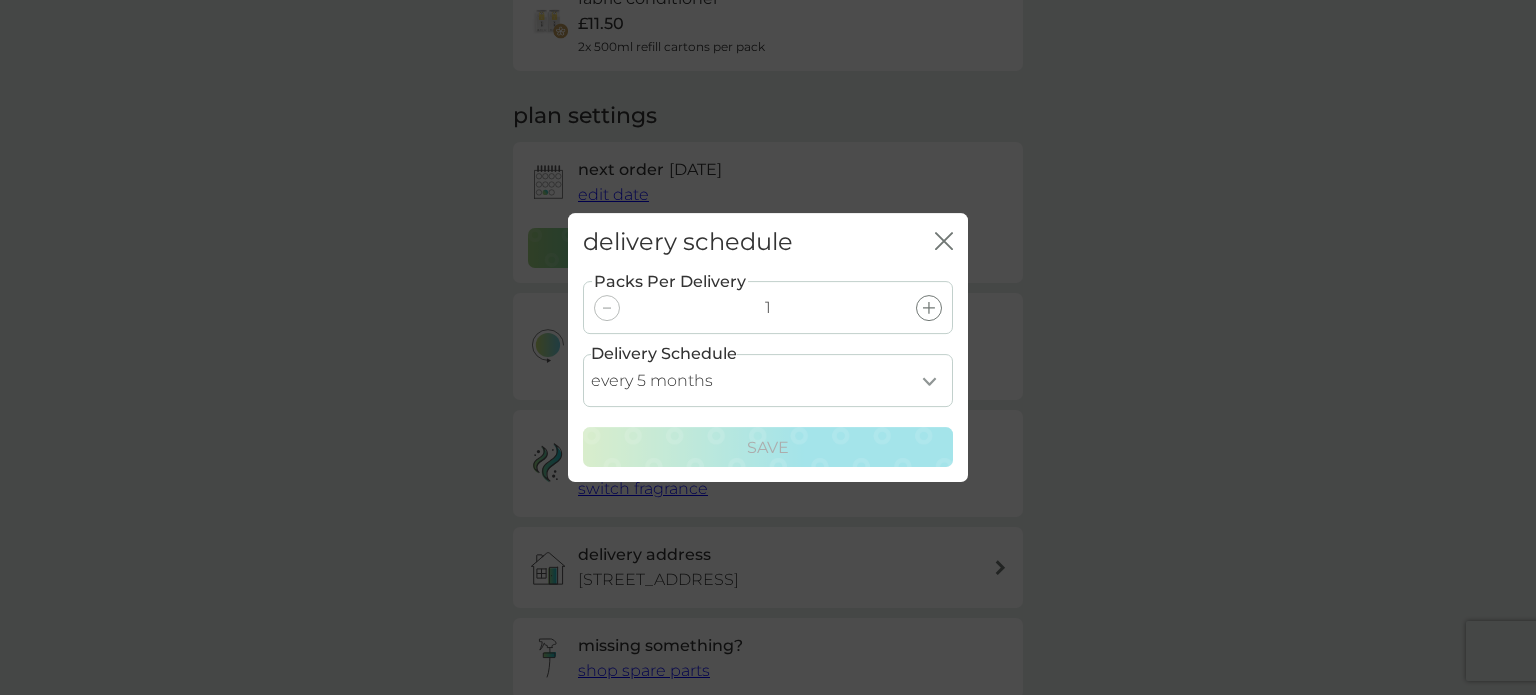 select on "8" 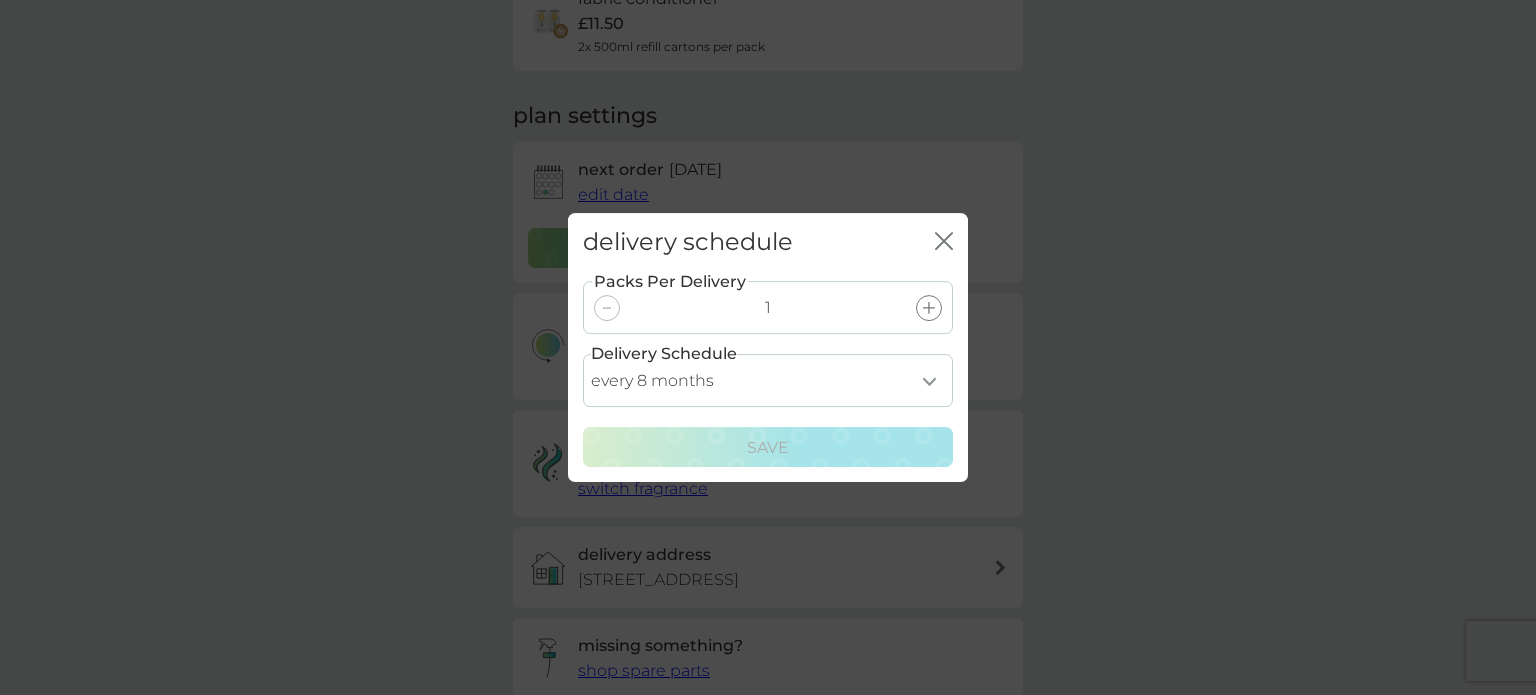 click on "every 1 month every 2 months every 3 months every 4 months every 5 months every 6 months every 7 months every 8 months" at bounding box center (768, 380) 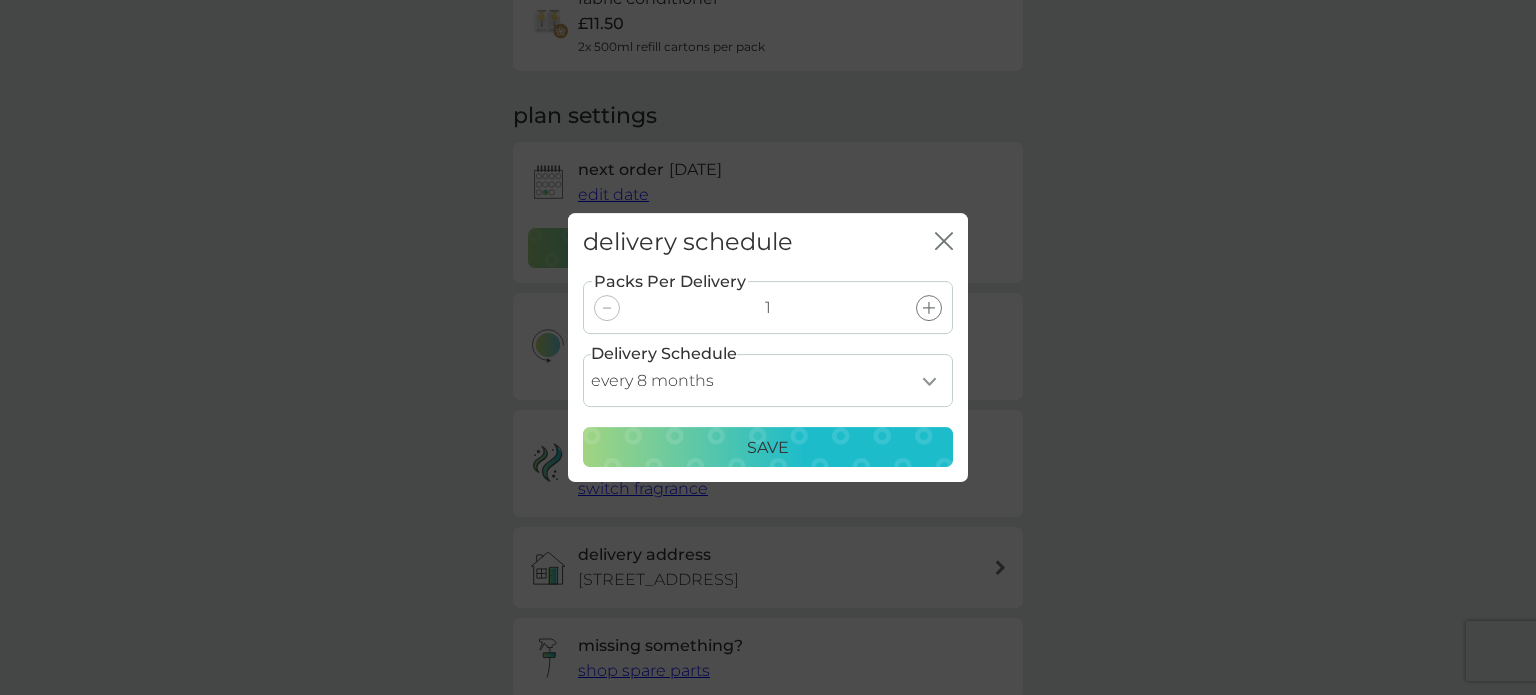 click on "Save" at bounding box center [768, 448] 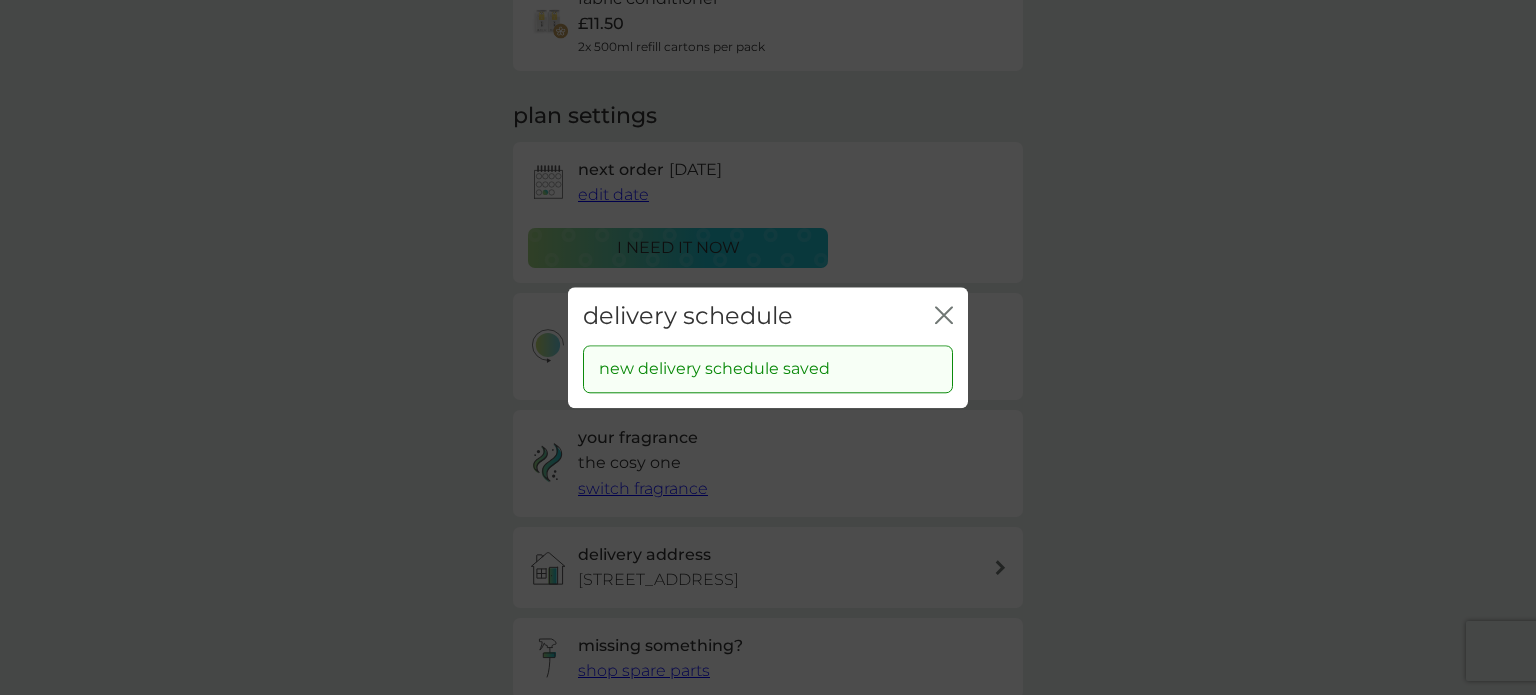 click 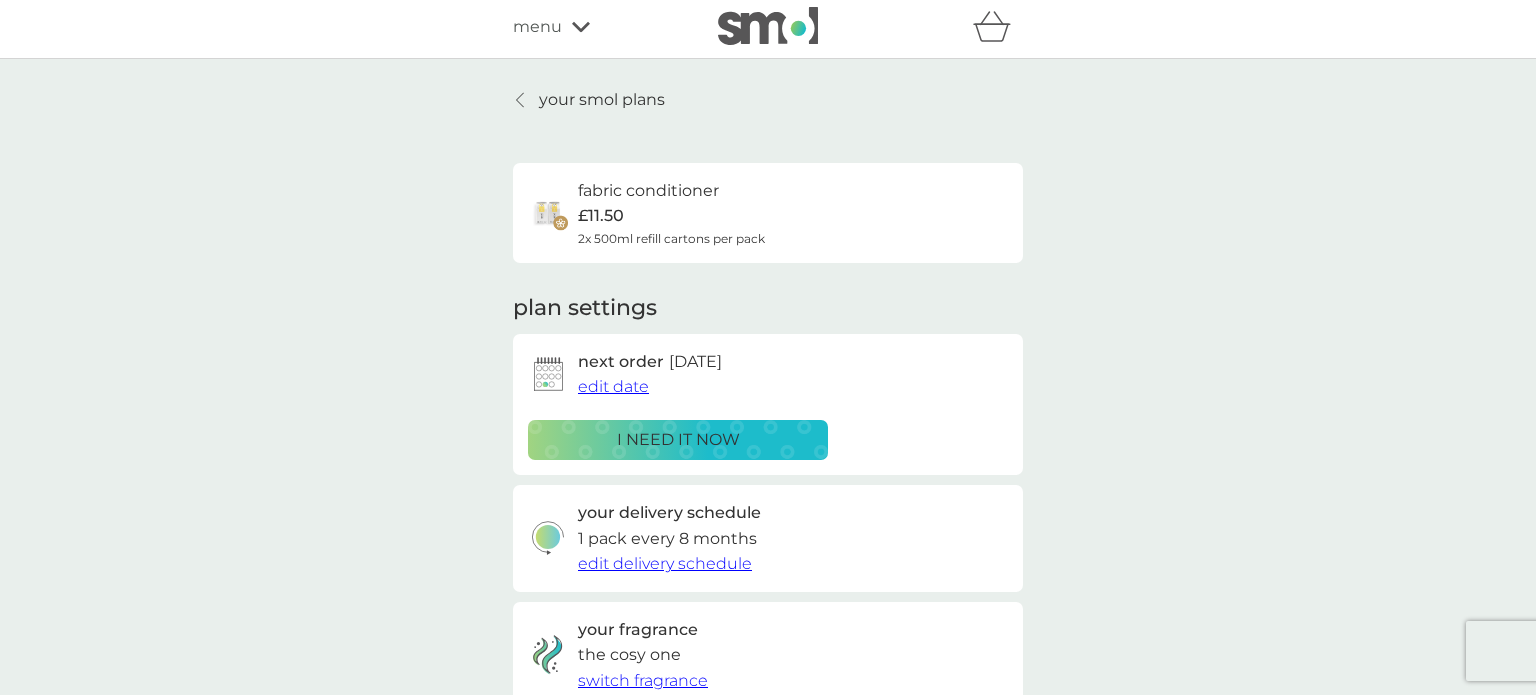 scroll, scrollTop: 0, scrollLeft: 0, axis: both 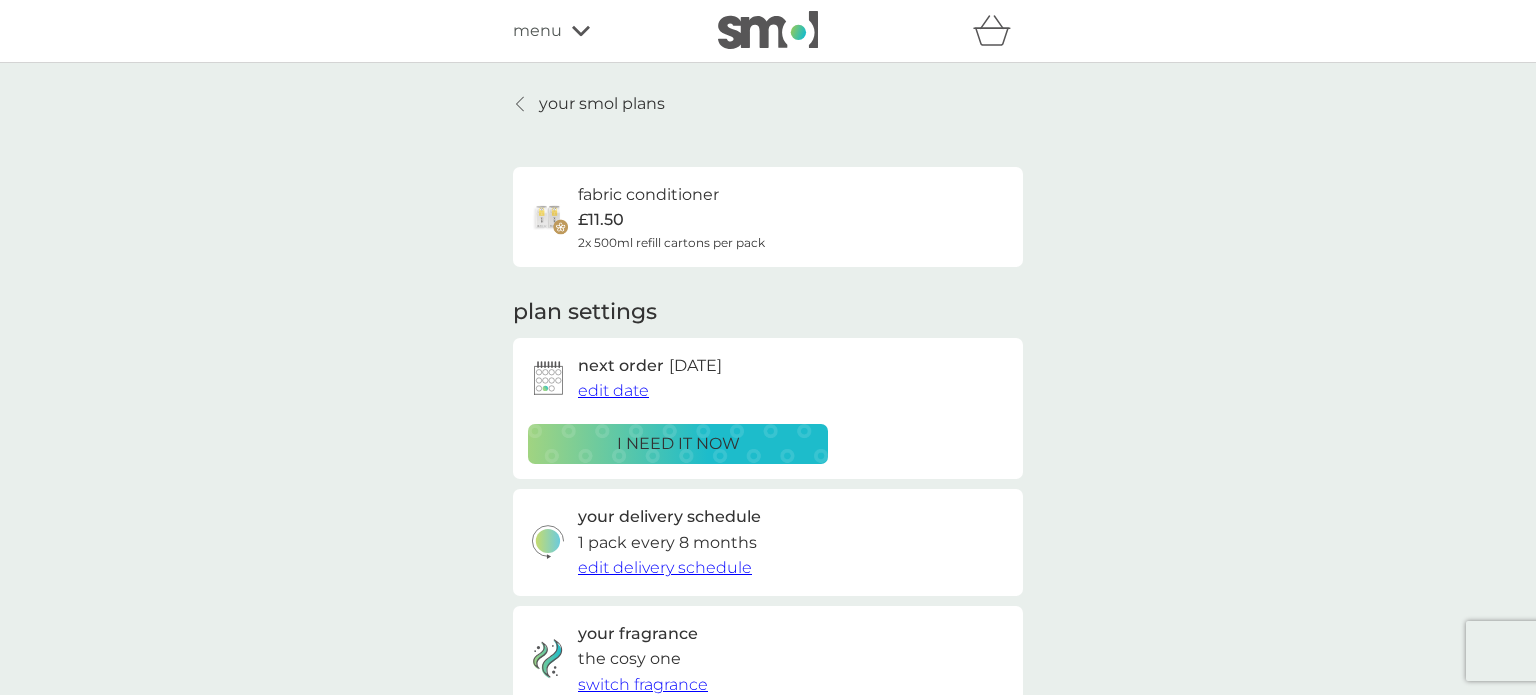 click on "your smol plans" at bounding box center [602, 104] 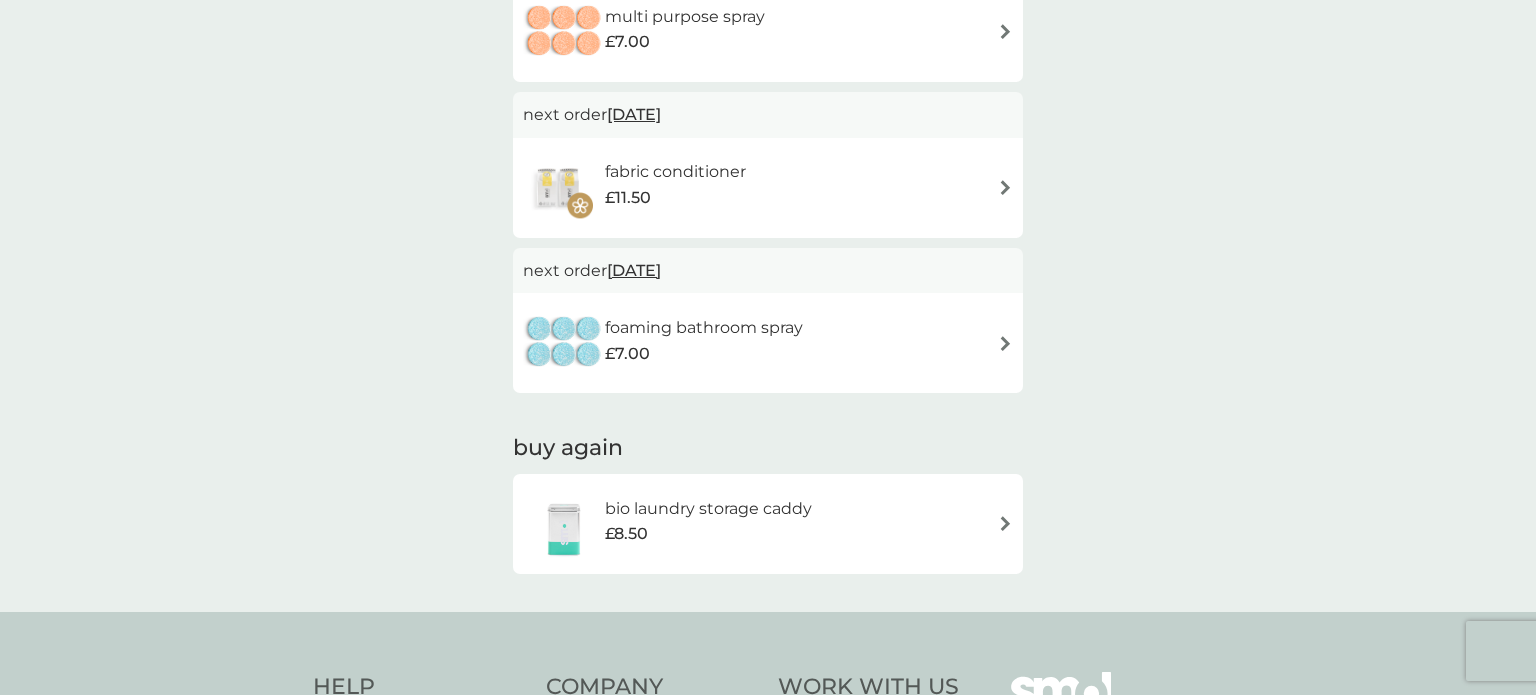 scroll, scrollTop: 792, scrollLeft: 0, axis: vertical 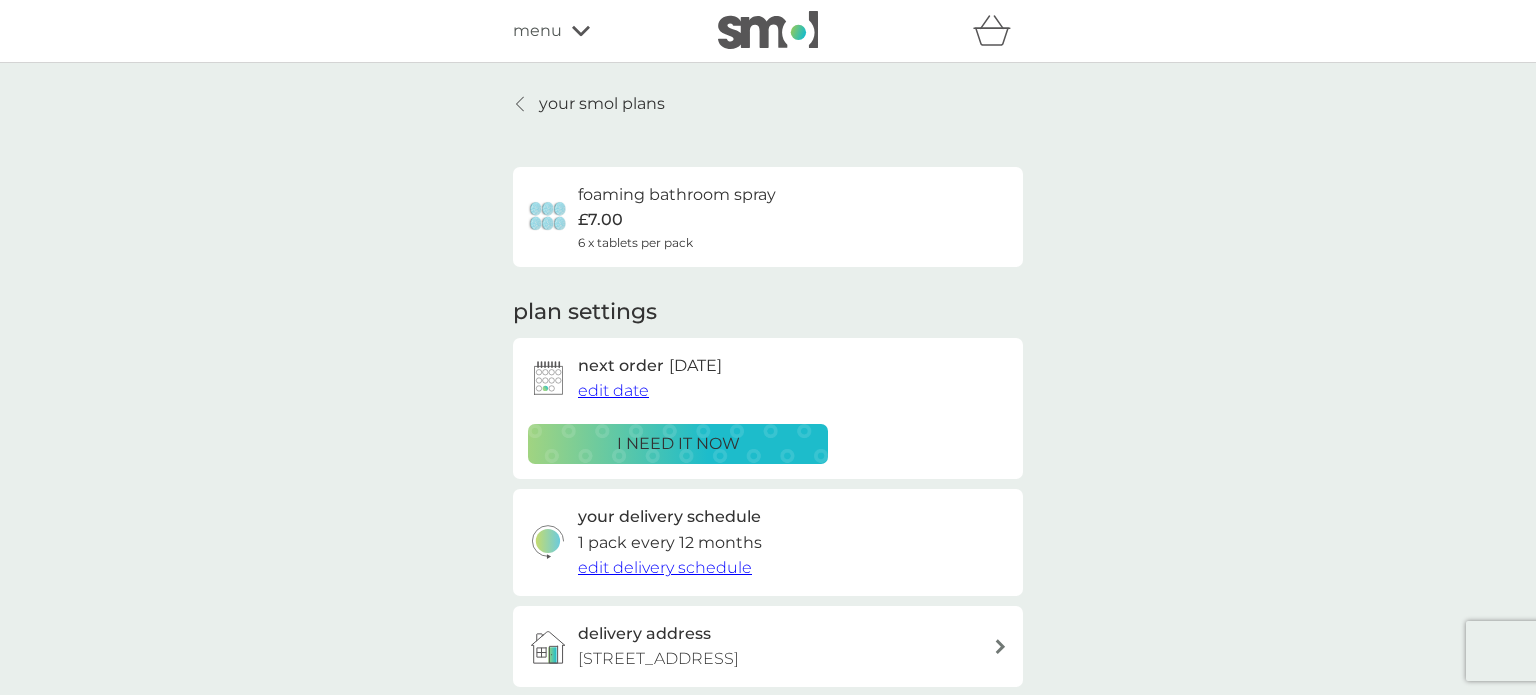 click on "your smol plans" at bounding box center [602, 104] 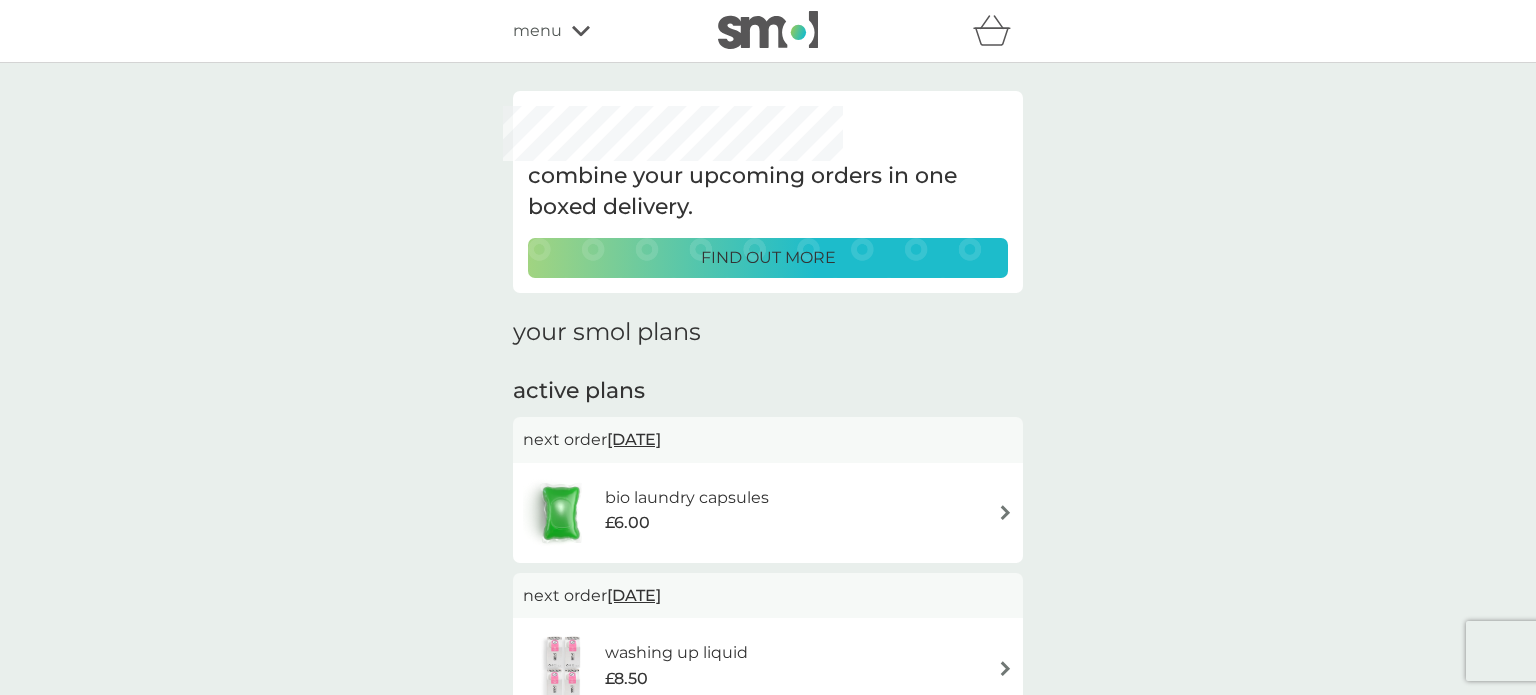 scroll, scrollTop: 1, scrollLeft: 0, axis: vertical 